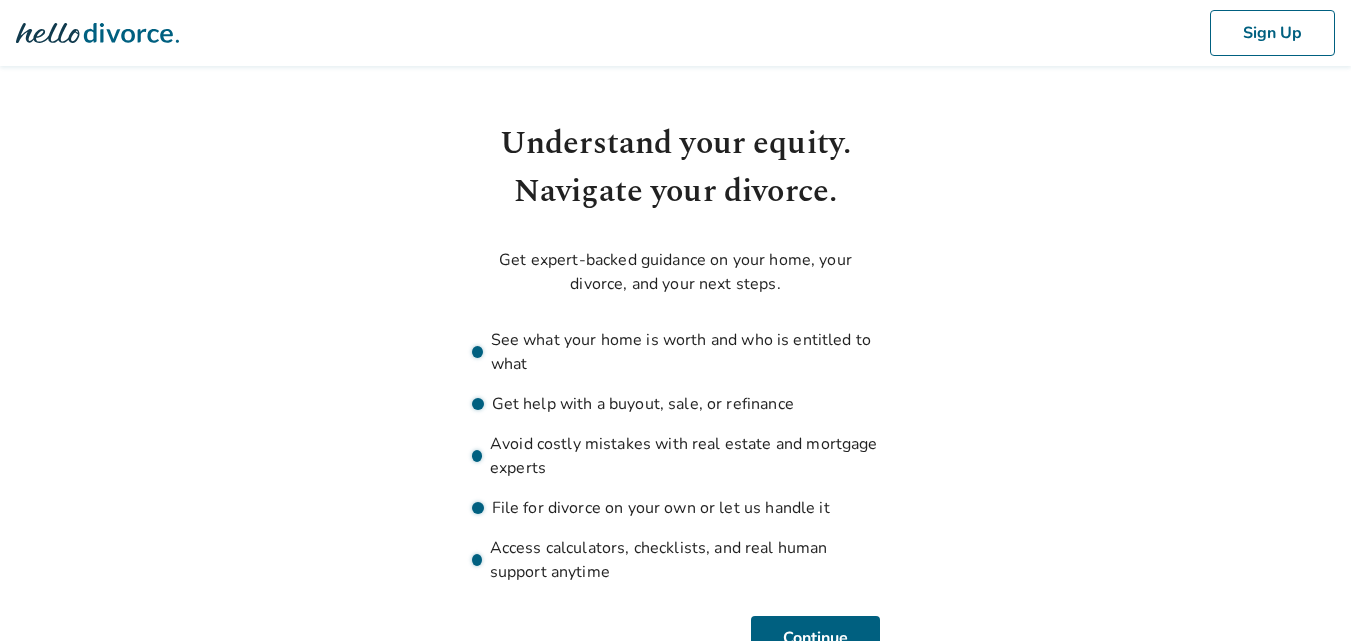 scroll, scrollTop: 0, scrollLeft: 0, axis: both 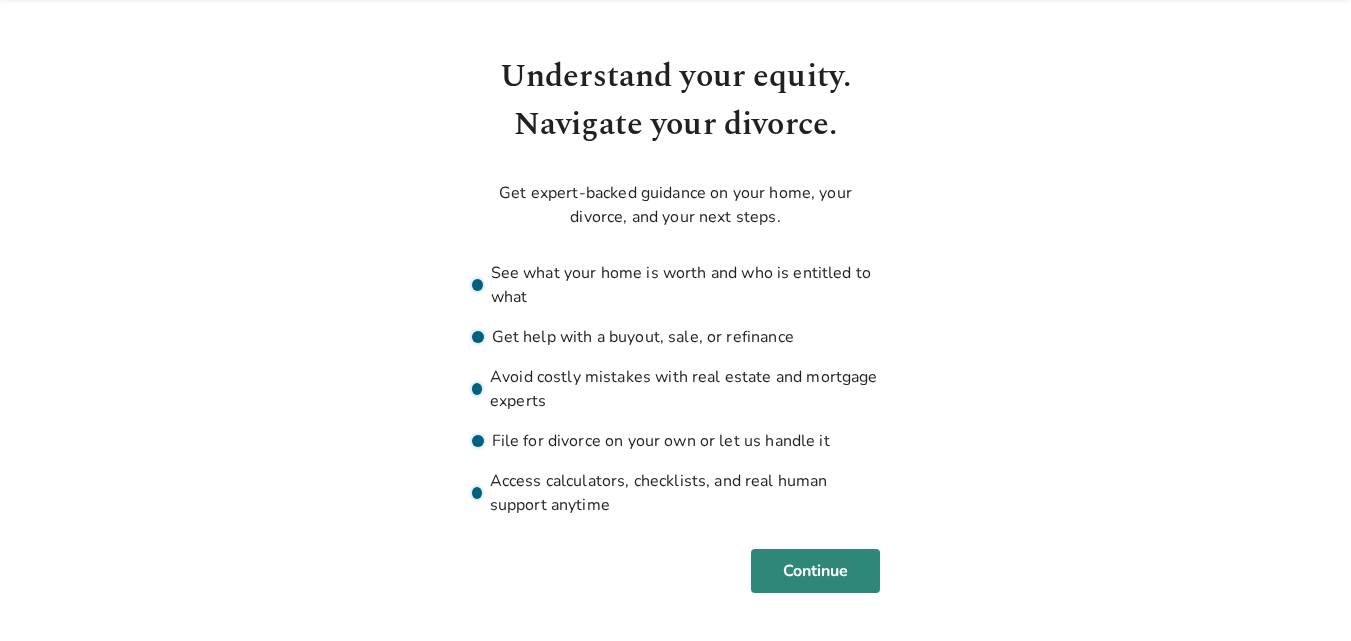 click on "Continue" at bounding box center (815, 571) 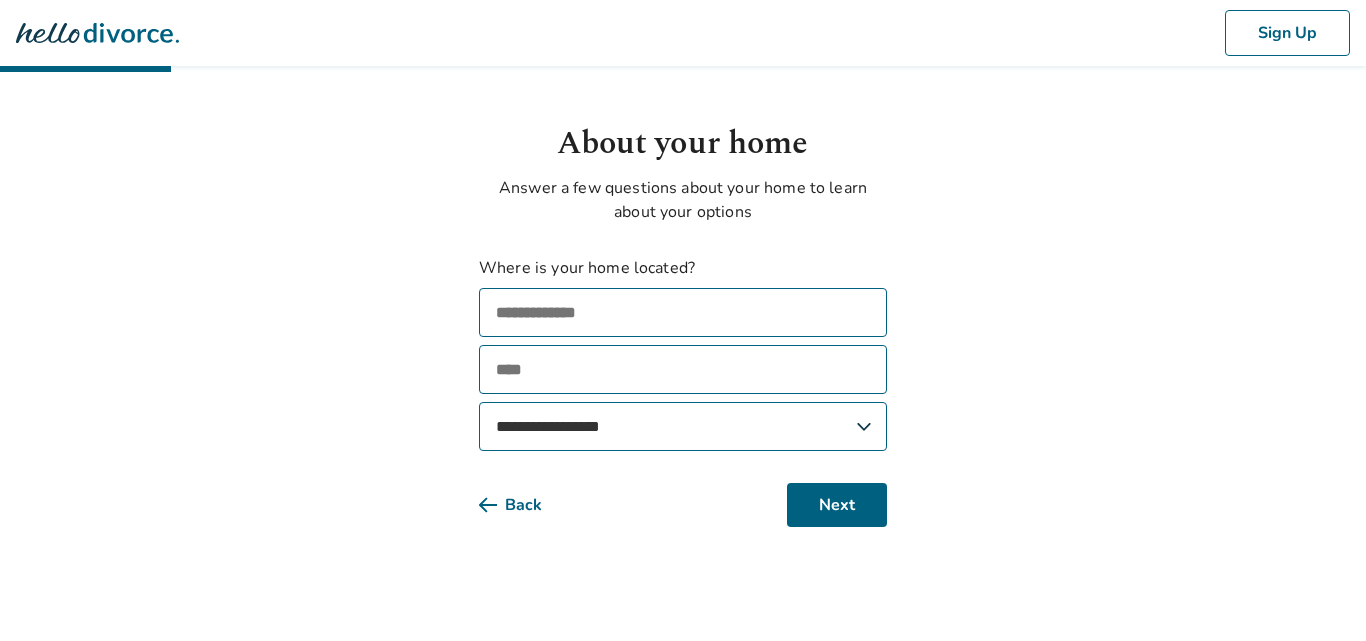 click at bounding box center (683, 312) 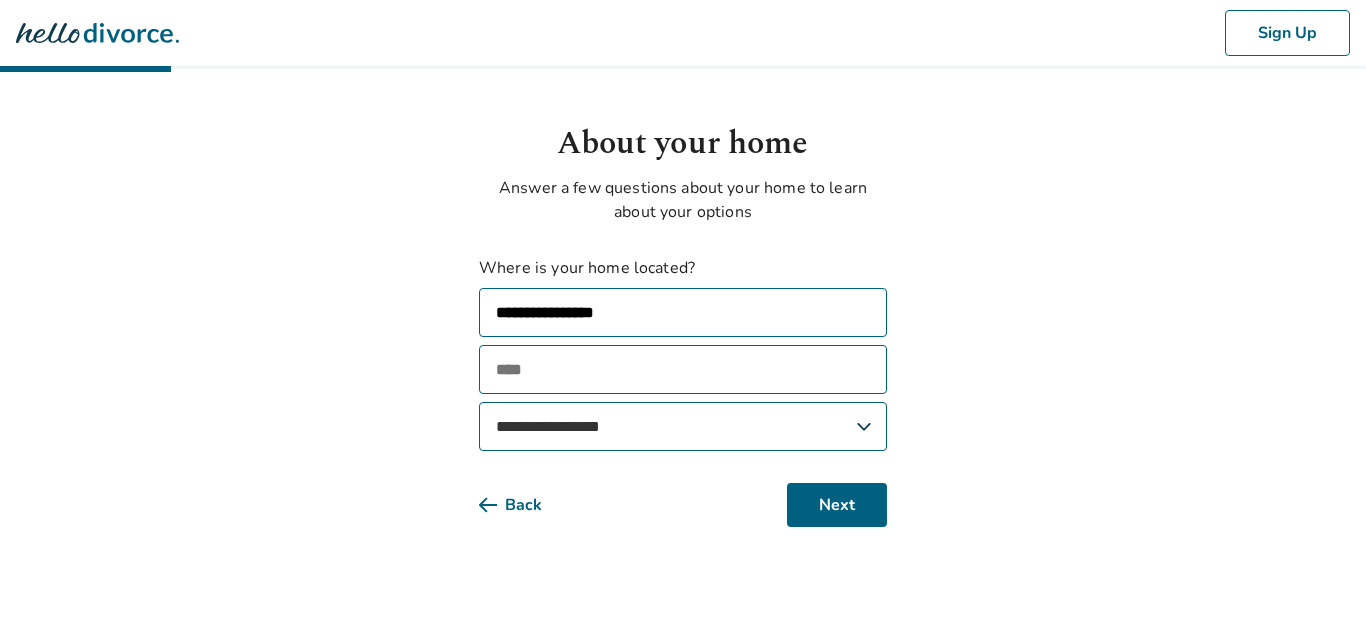 type on "**********" 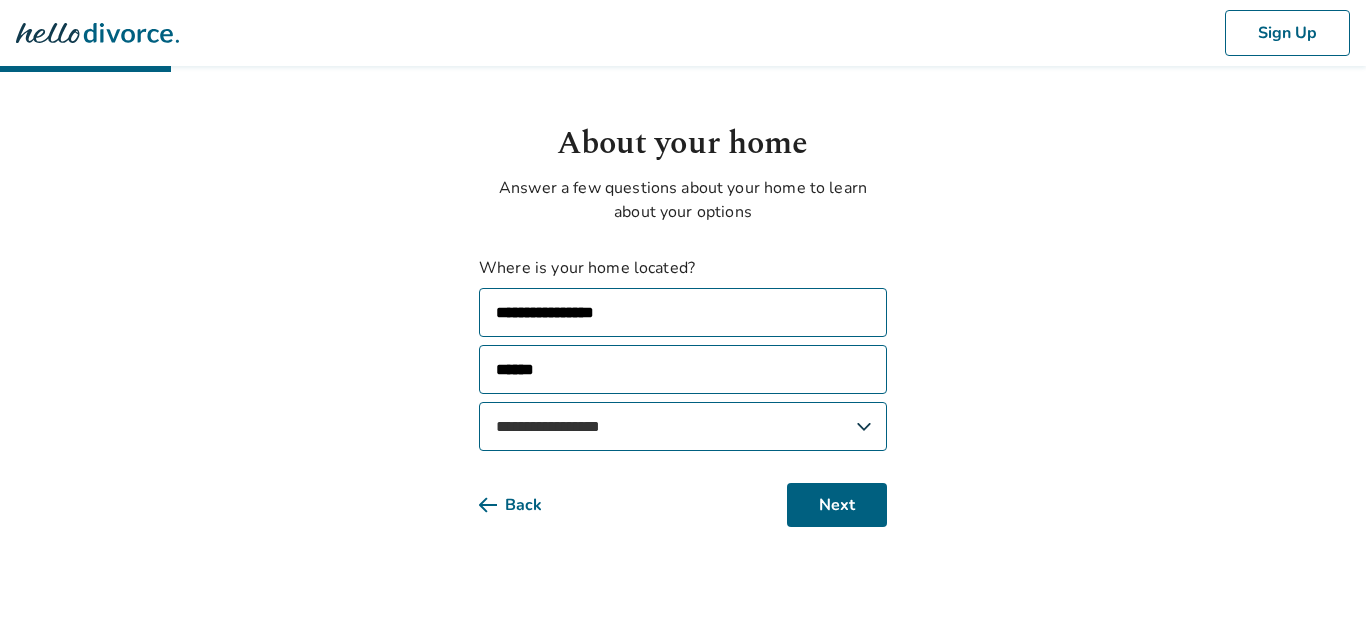 type on "******" 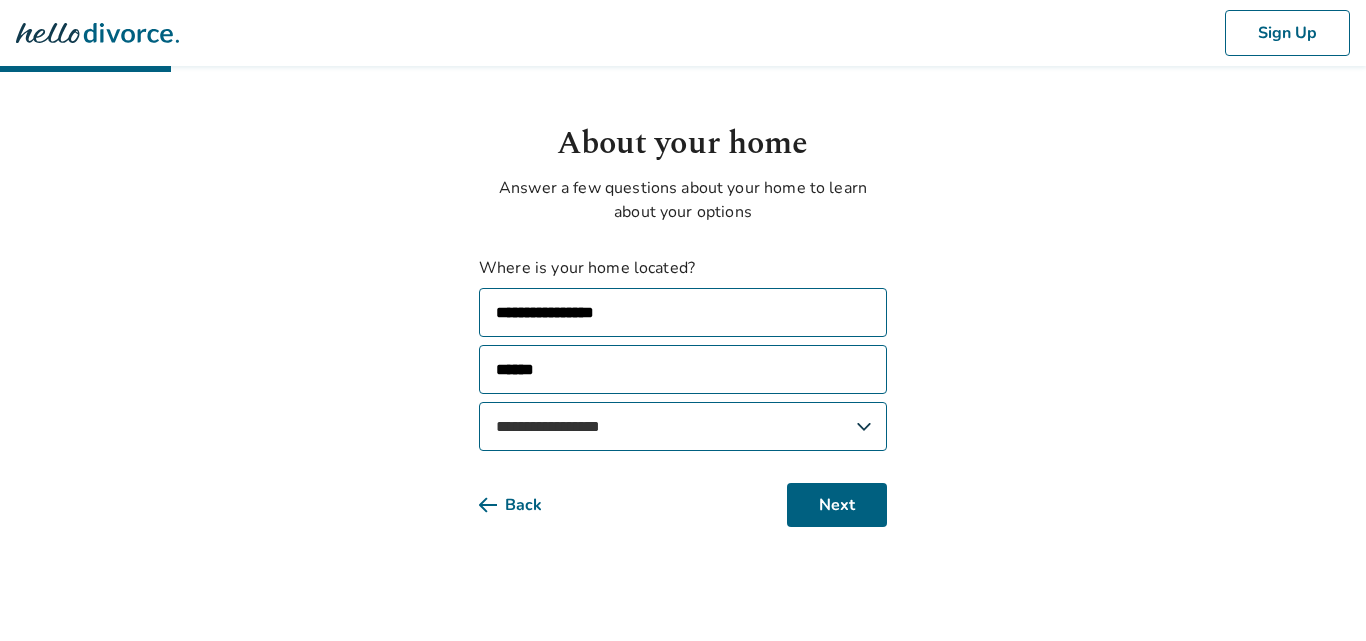 click on "**********" at bounding box center [683, 426] 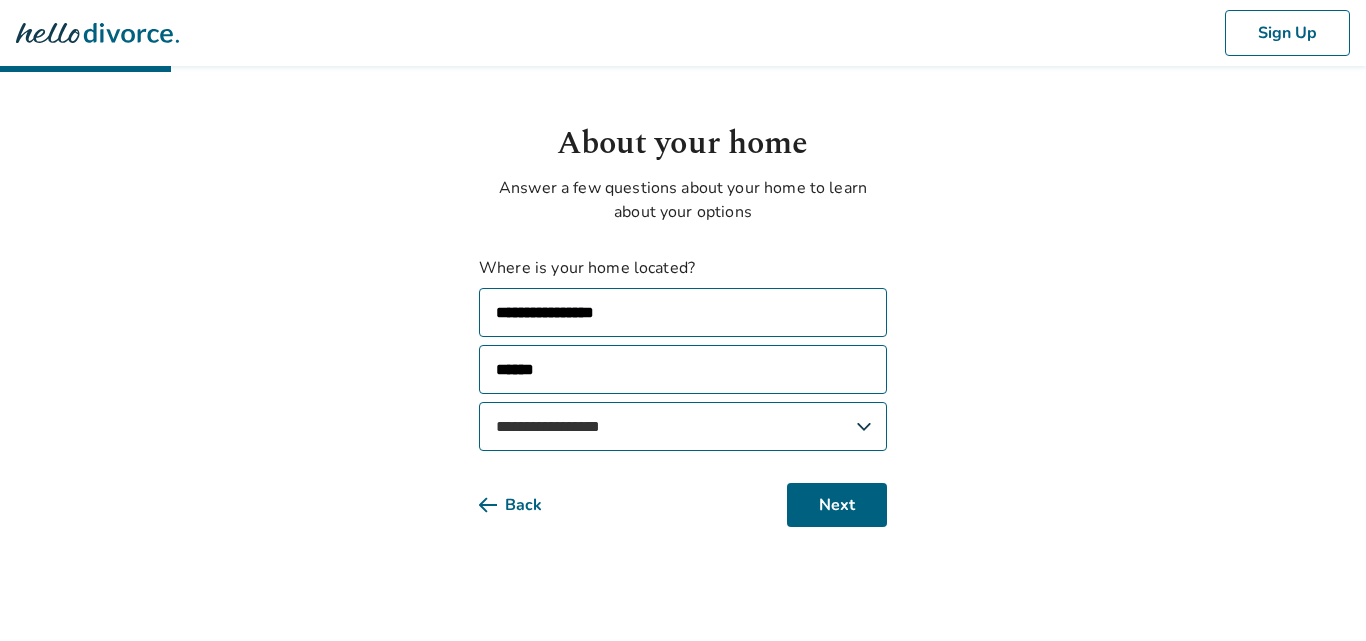 select on "**" 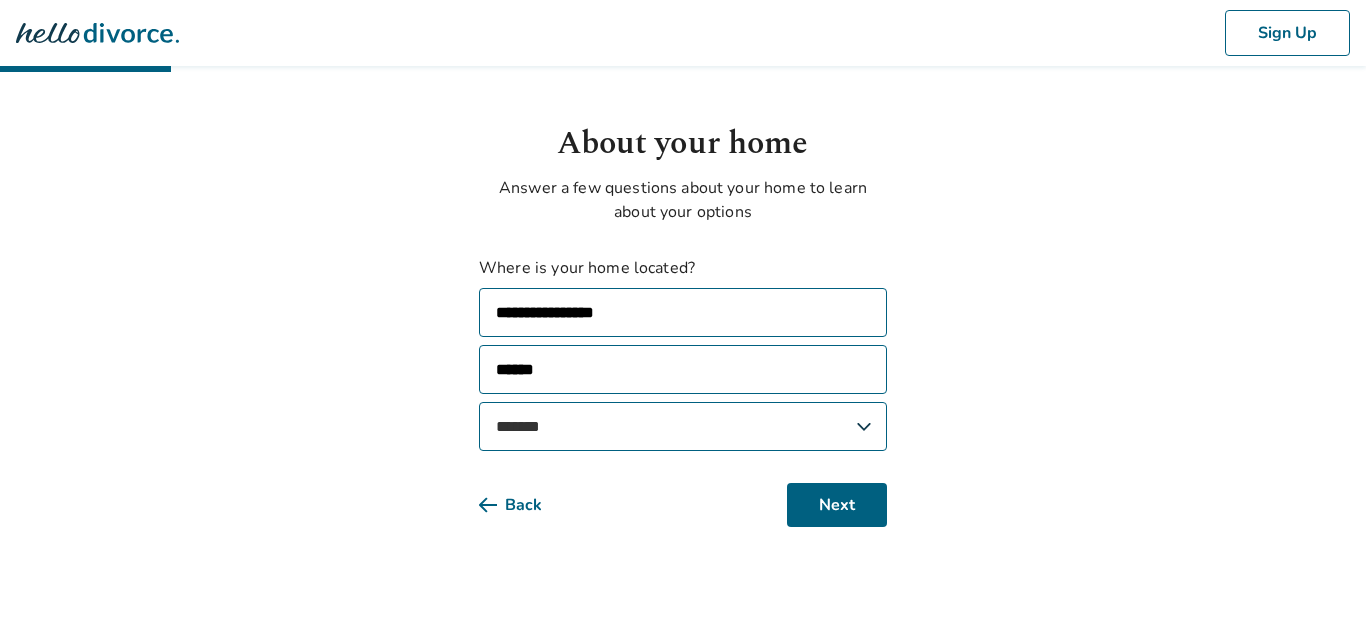 click on "**********" at bounding box center (683, 426) 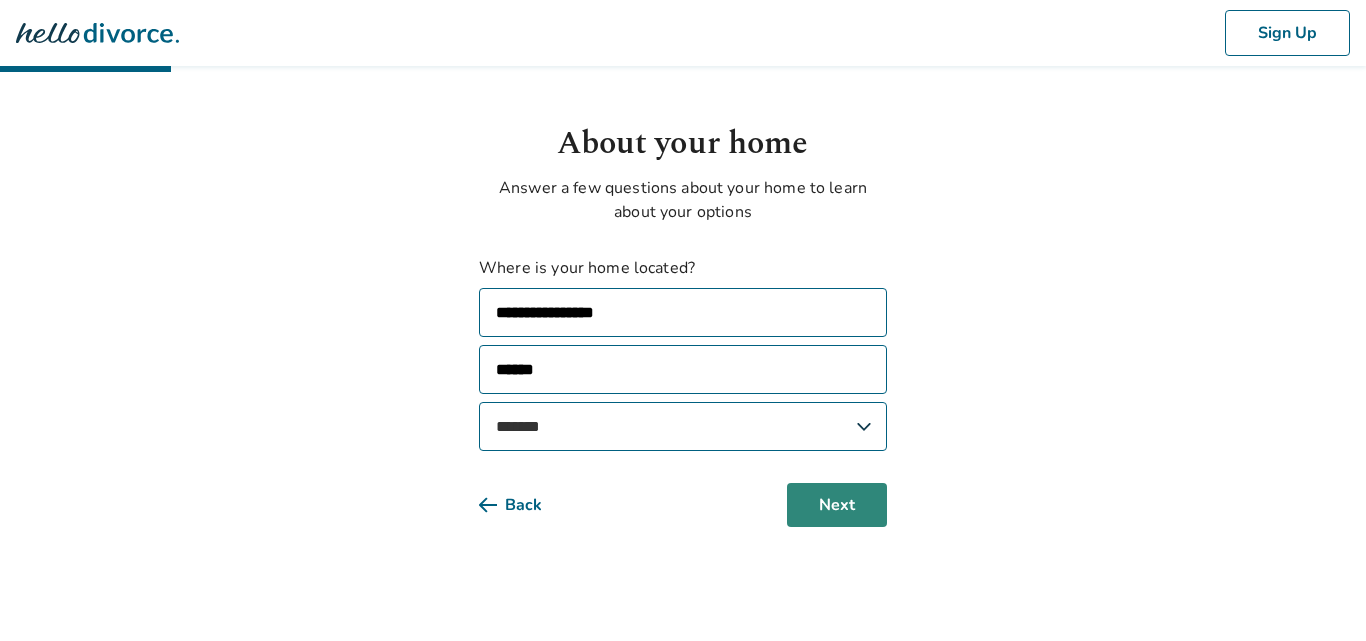 click on "Next" at bounding box center (837, 505) 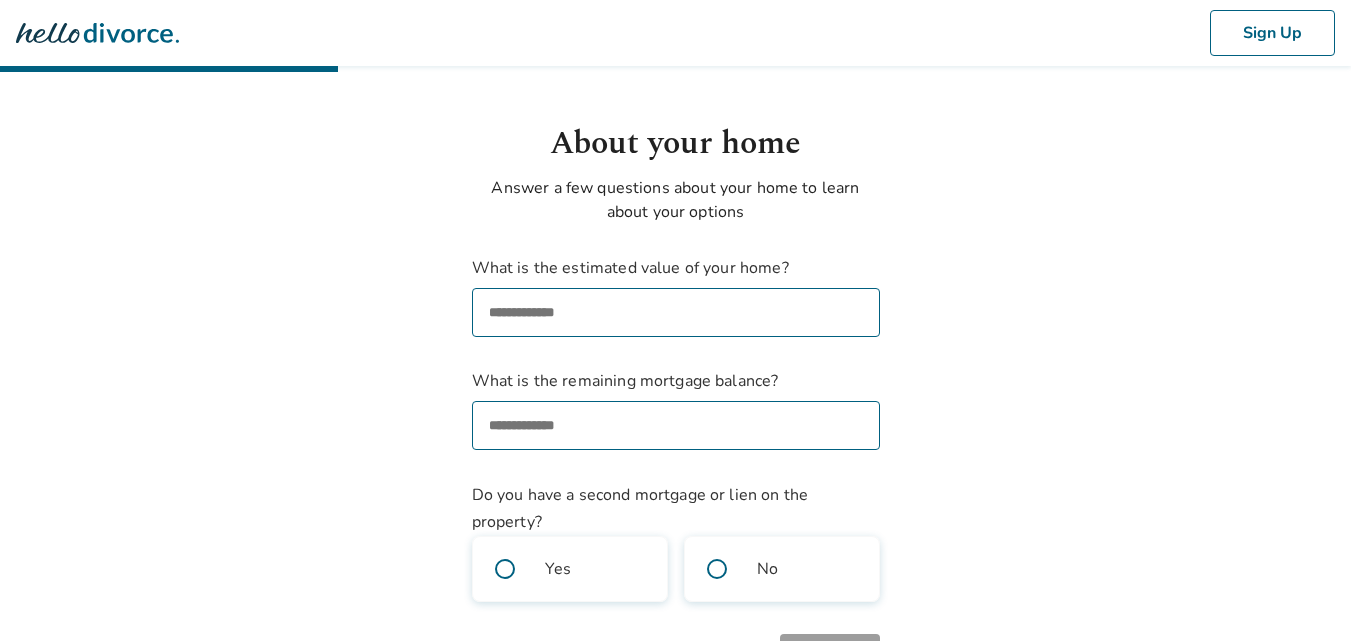 click on "What is the estimated value of your home?" at bounding box center (676, 312) 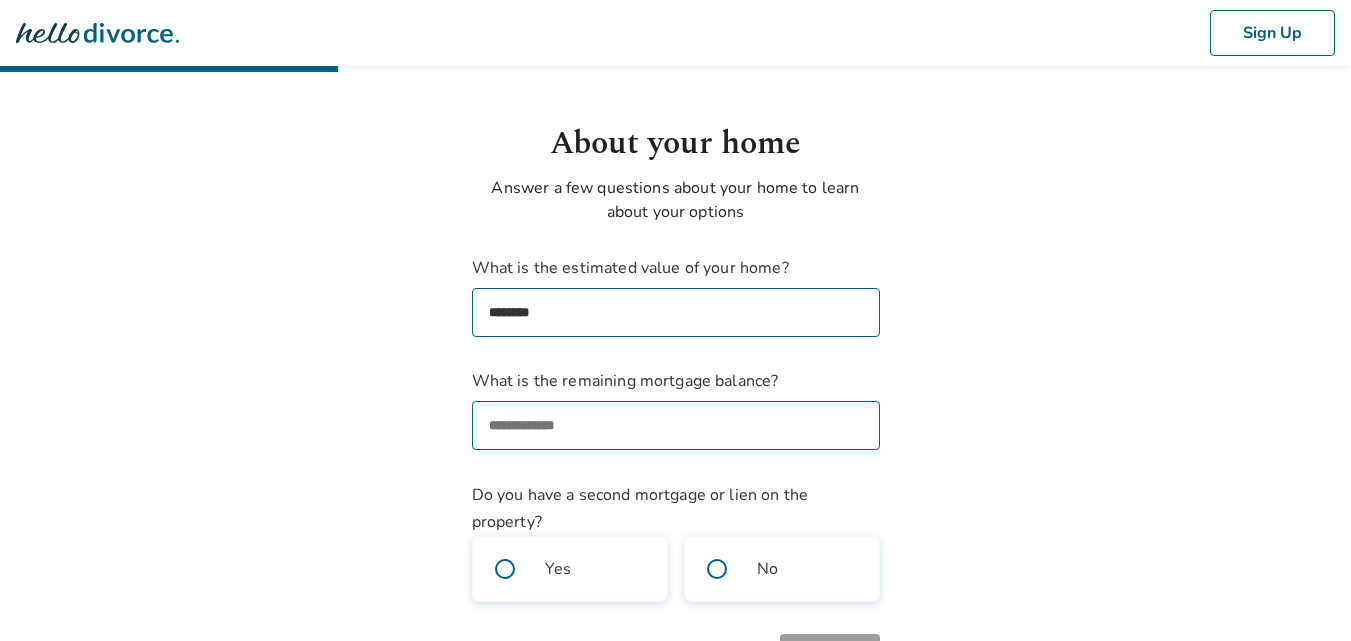 type on "********" 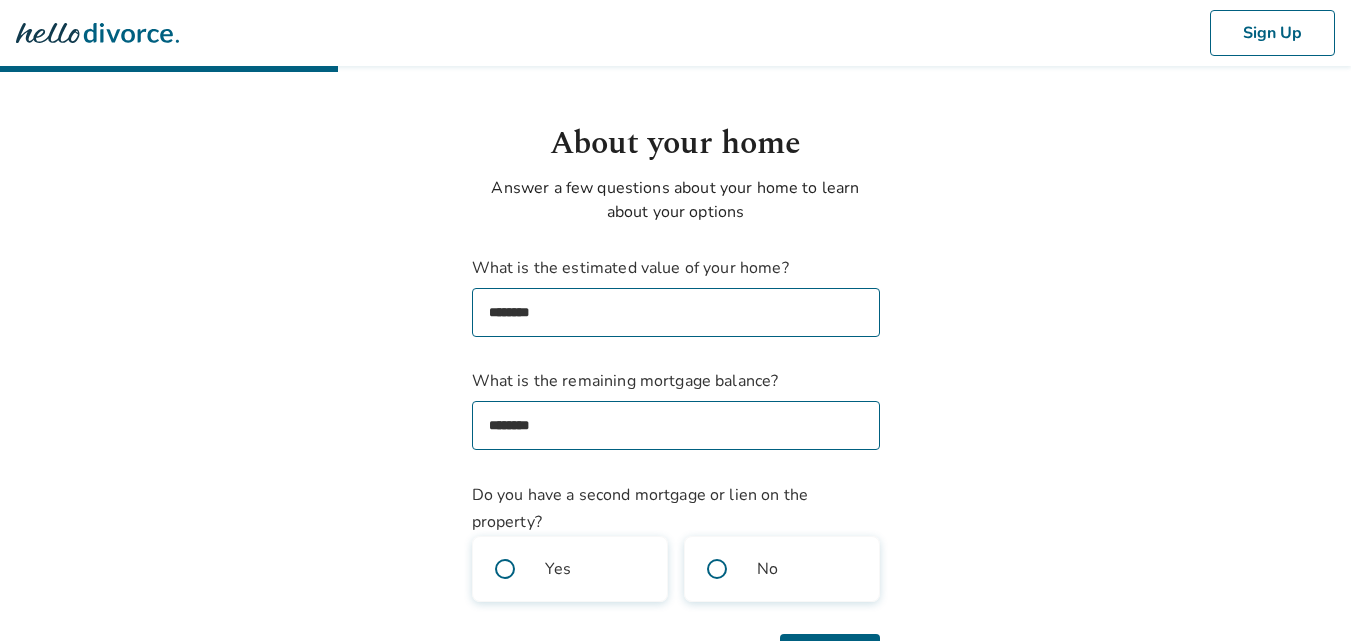 type on "********" 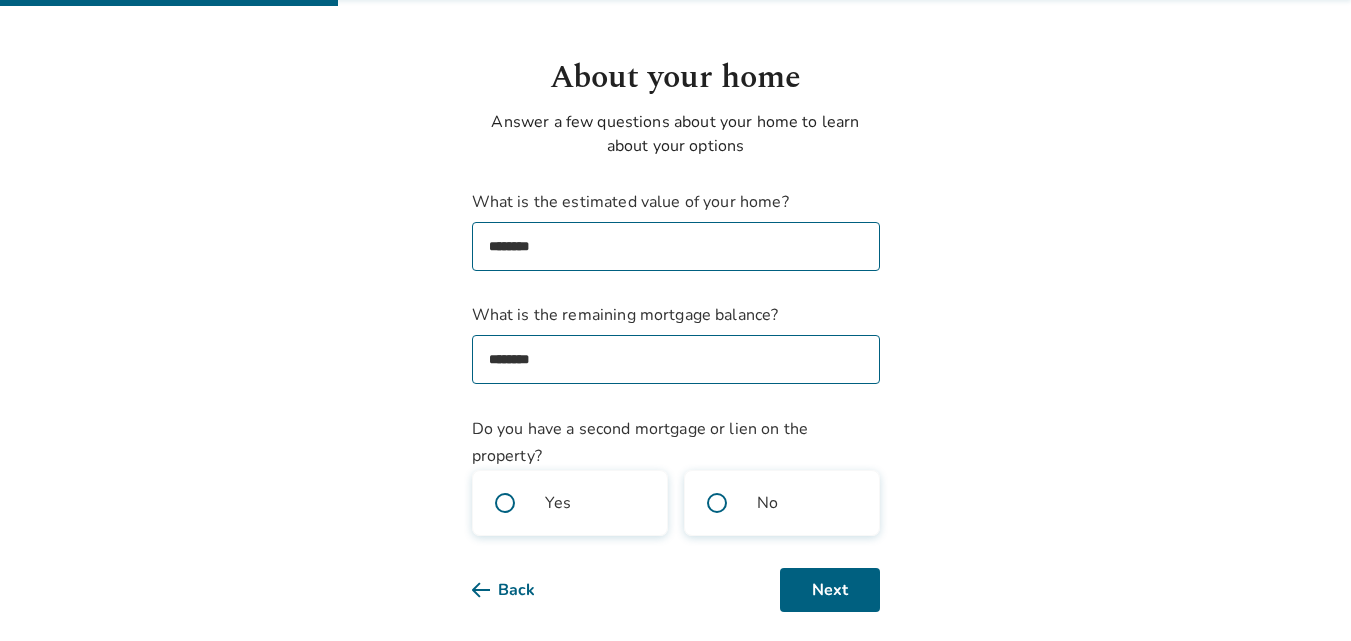 scroll, scrollTop: 85, scrollLeft: 0, axis: vertical 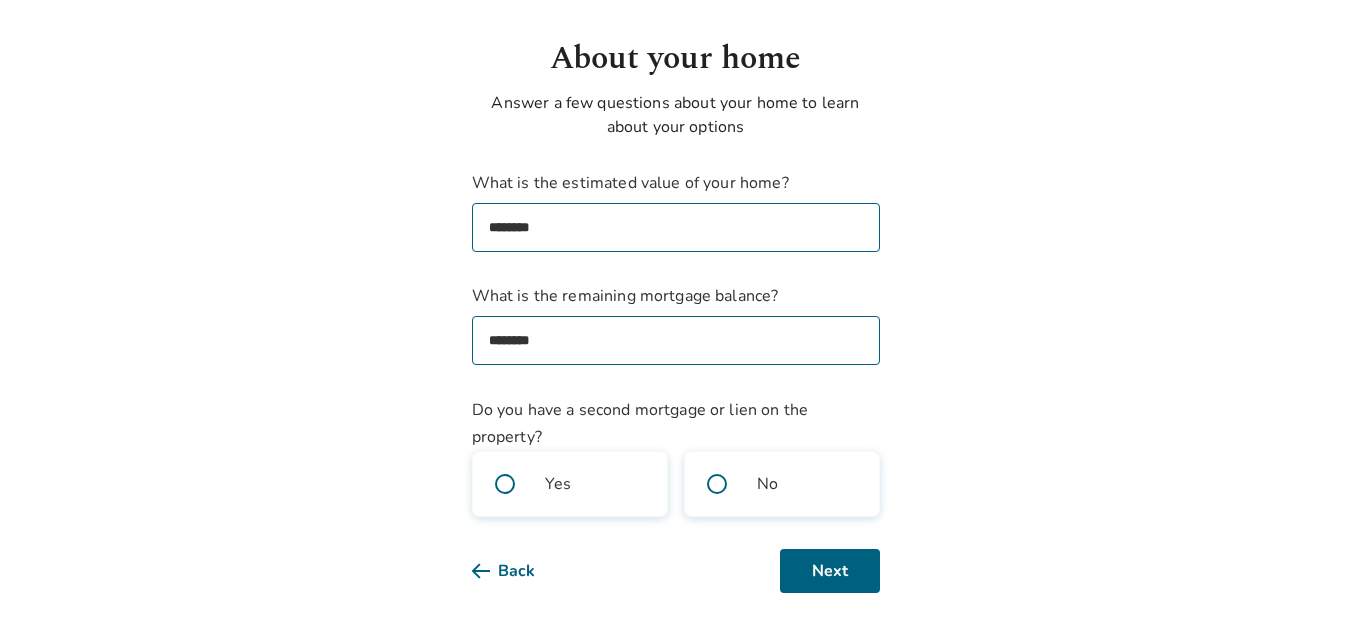 click at bounding box center [717, 484] 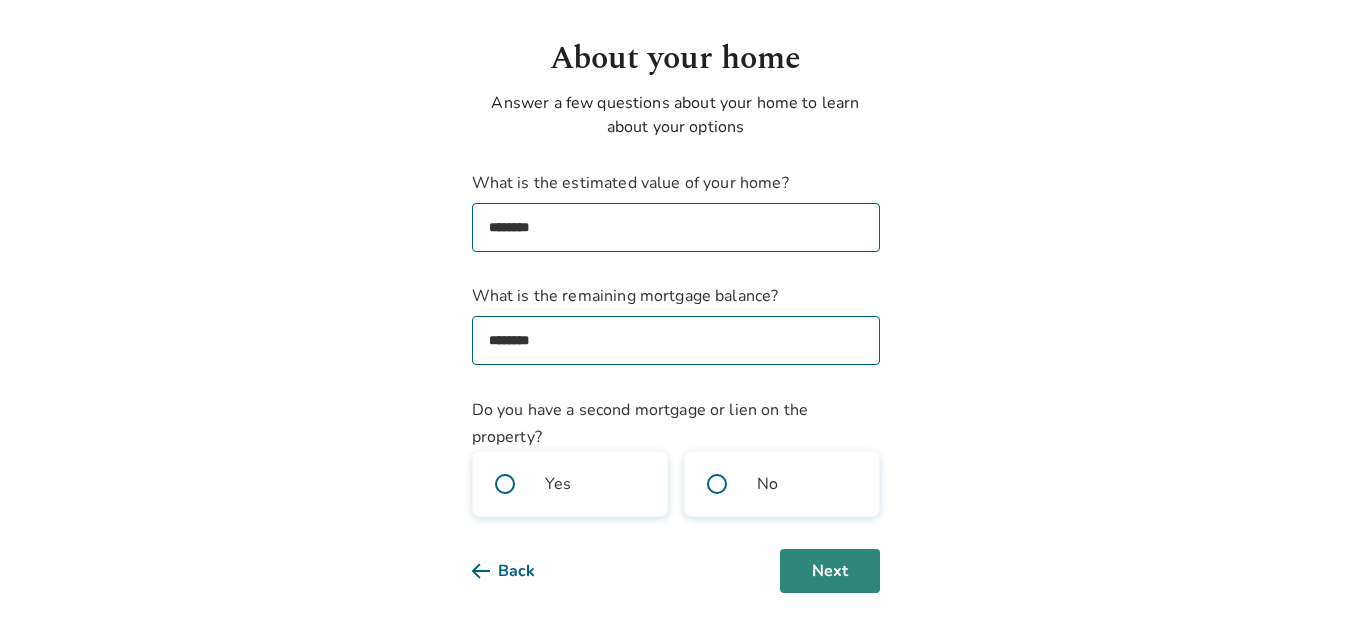 click on "Next" at bounding box center (830, 571) 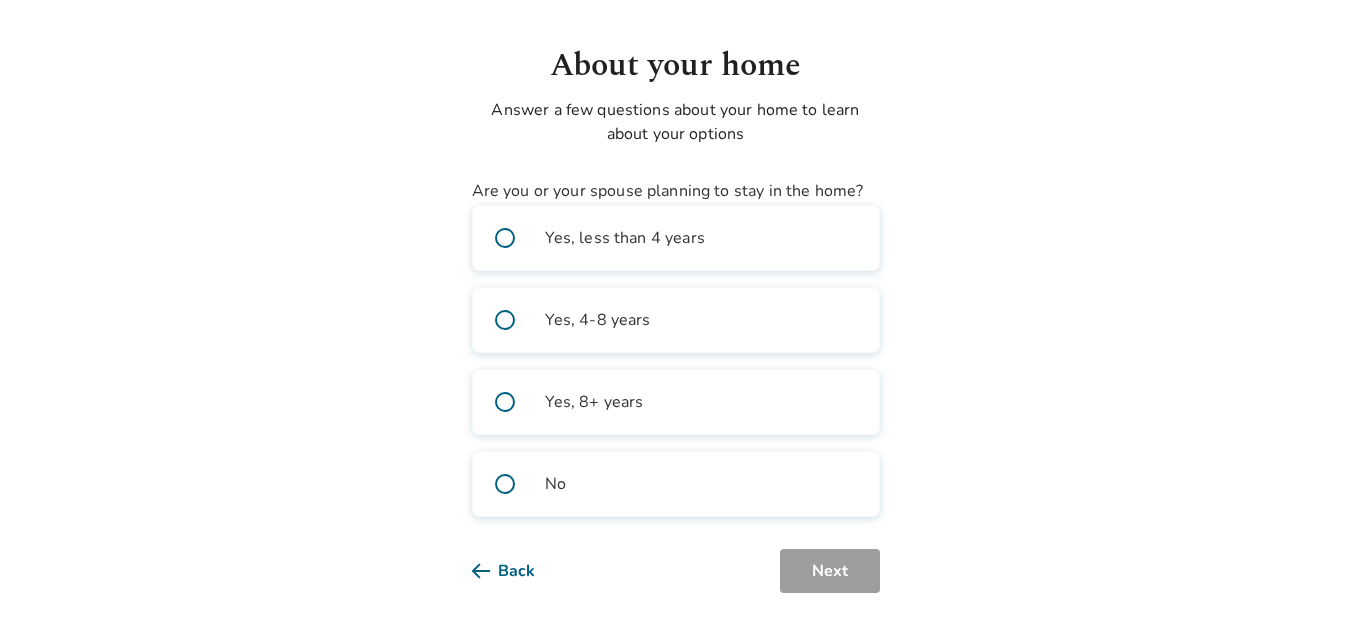 click at bounding box center (505, 402) 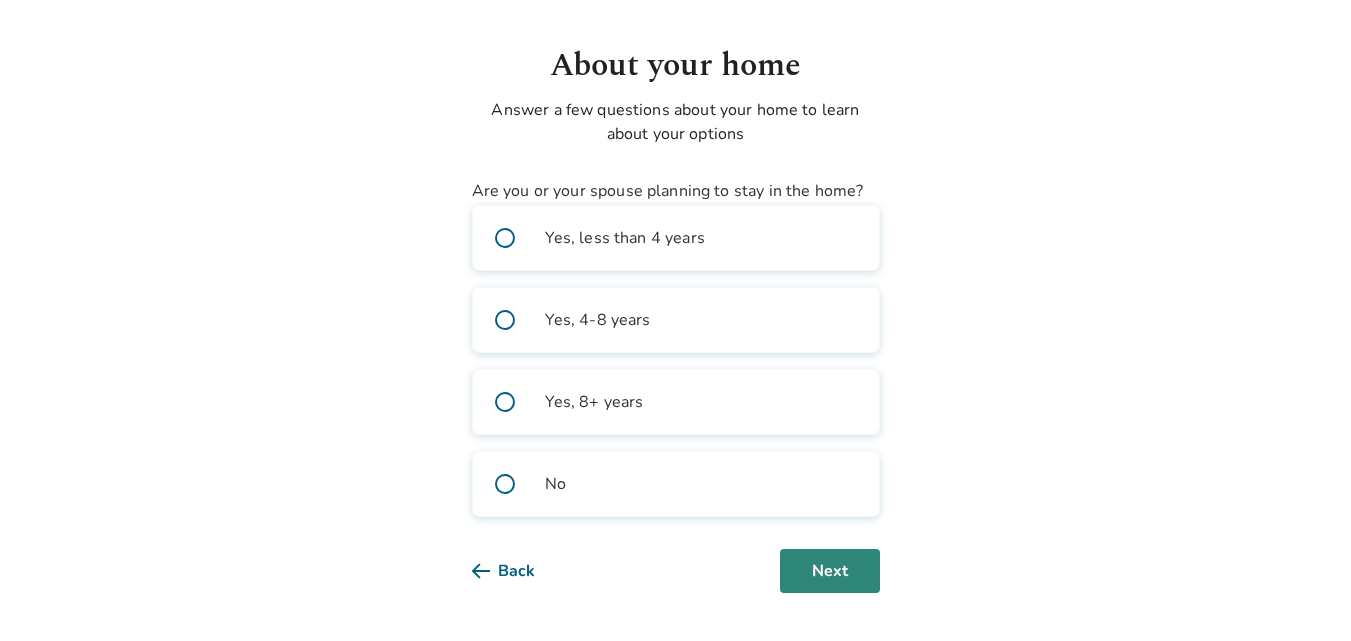 click on "Next" at bounding box center [830, 571] 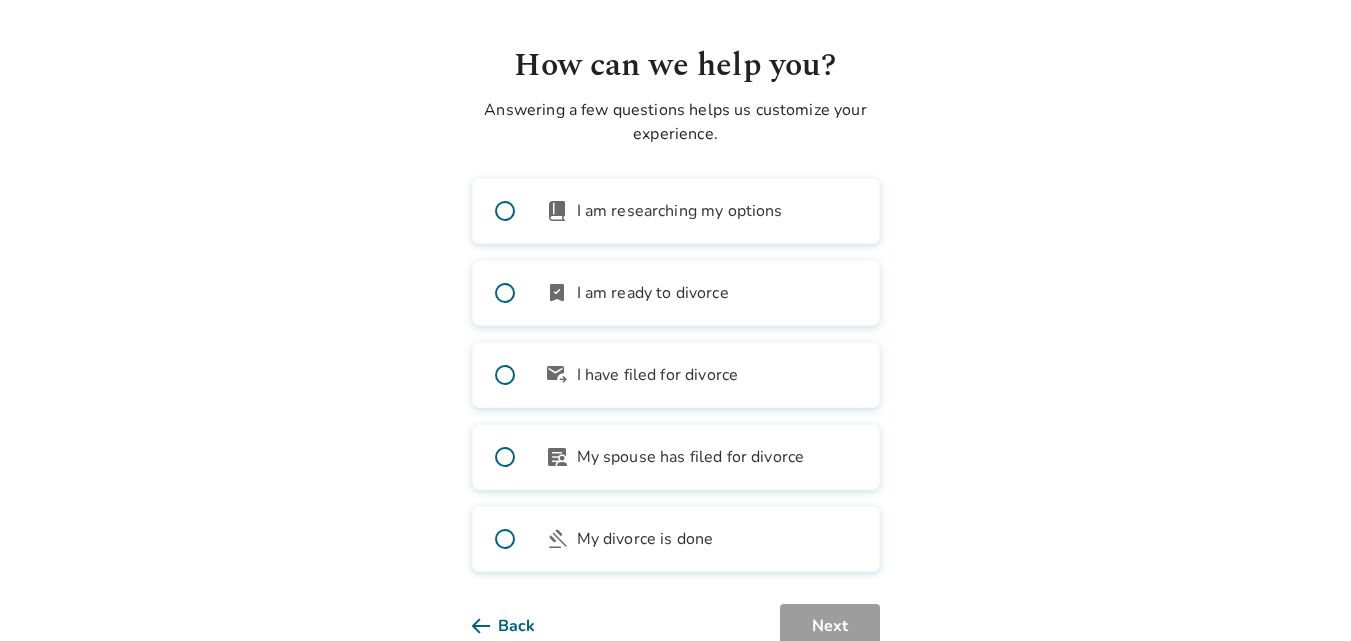 click on "I am researching my options" at bounding box center (680, 211) 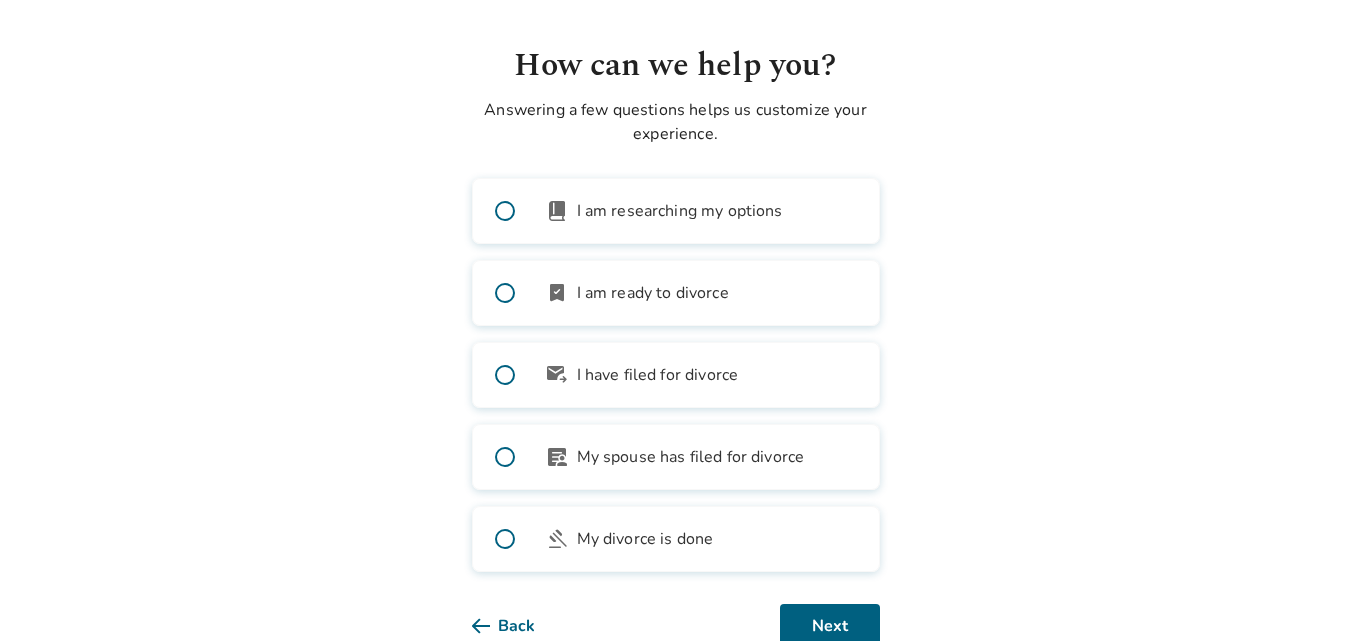 scroll, scrollTop: 133, scrollLeft: 0, axis: vertical 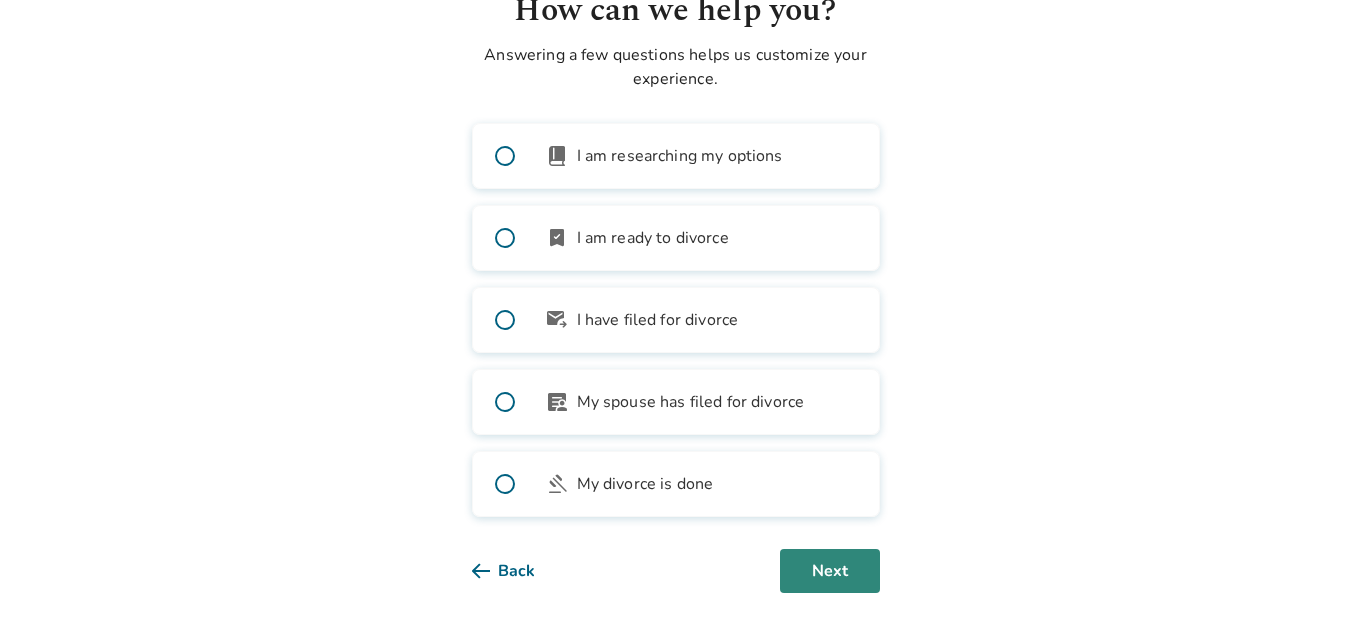 click on "Next" at bounding box center (830, 571) 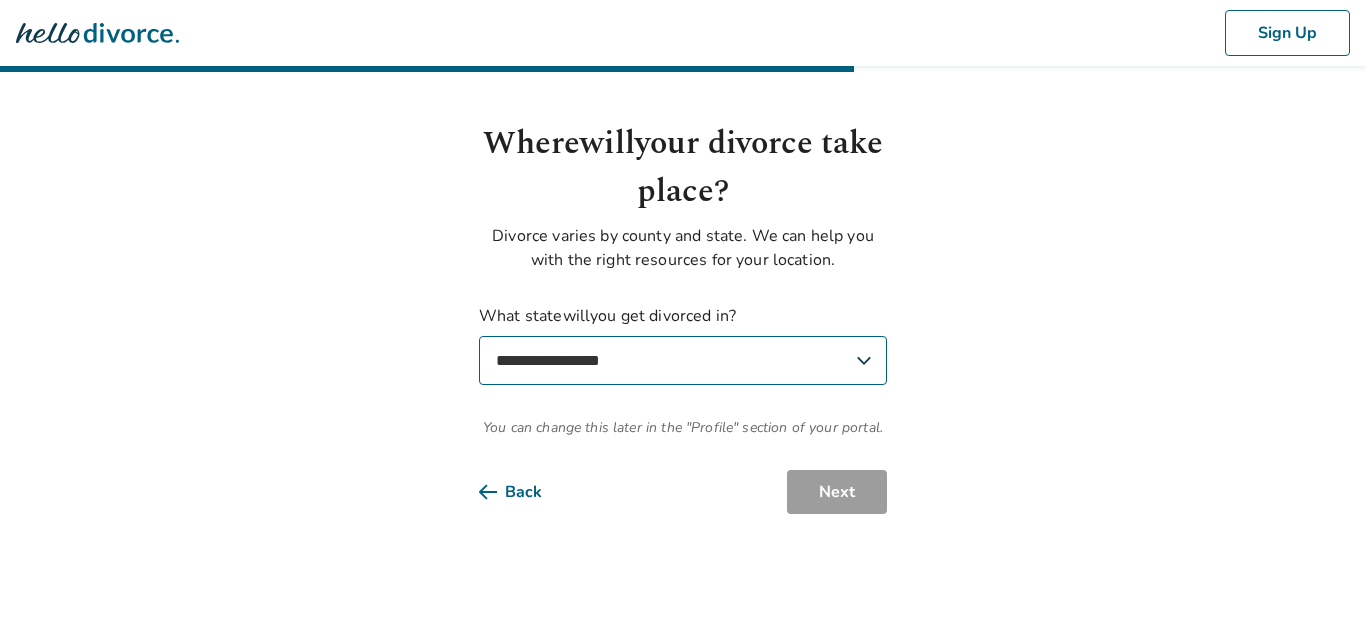click on "**********" at bounding box center (683, 360) 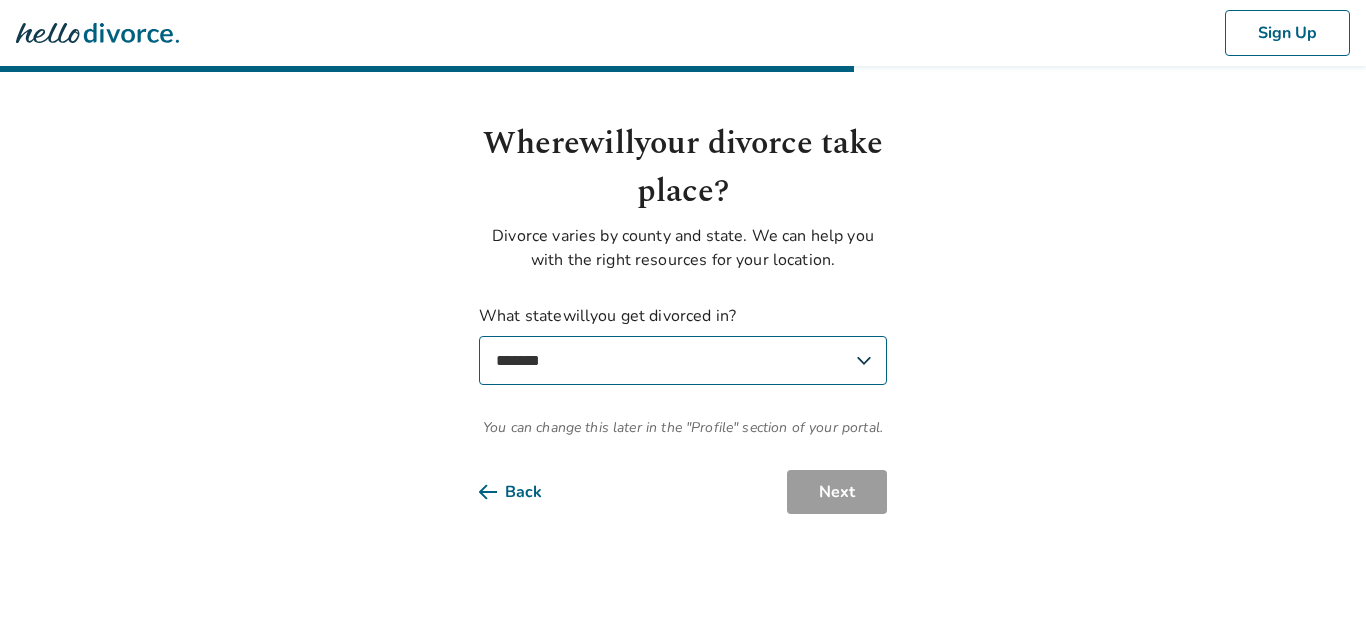 click on "**********" at bounding box center [683, 360] 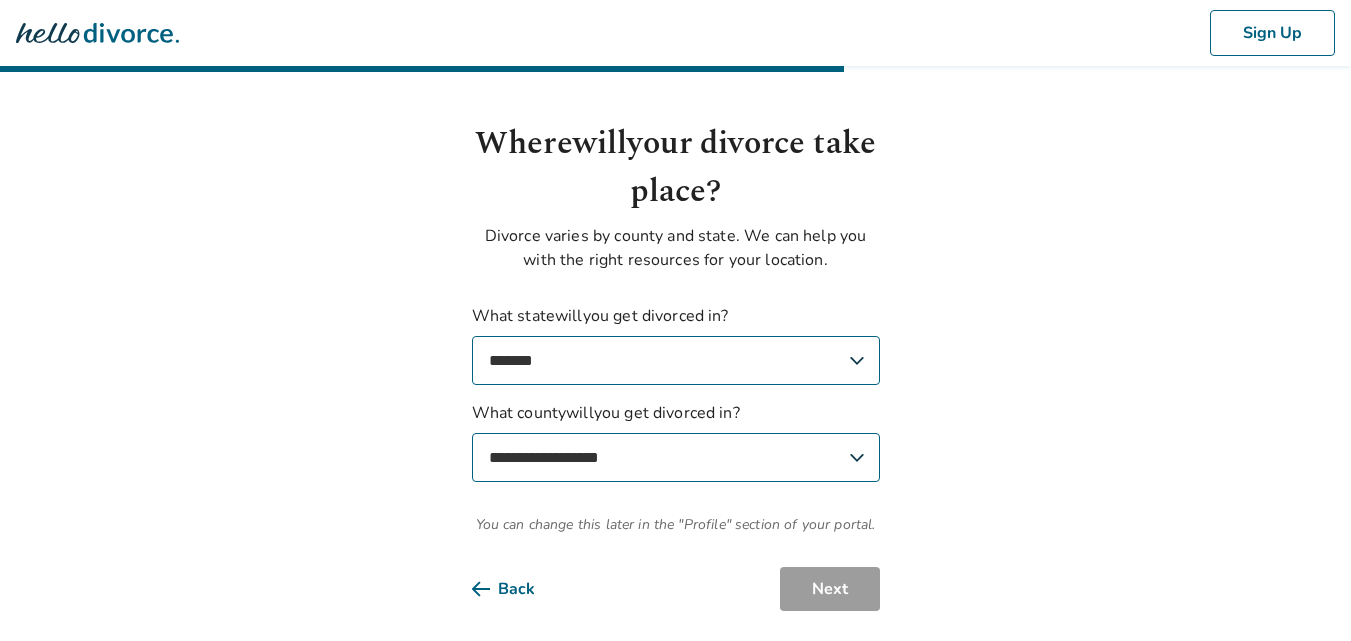 click on "**********" at bounding box center [676, 457] 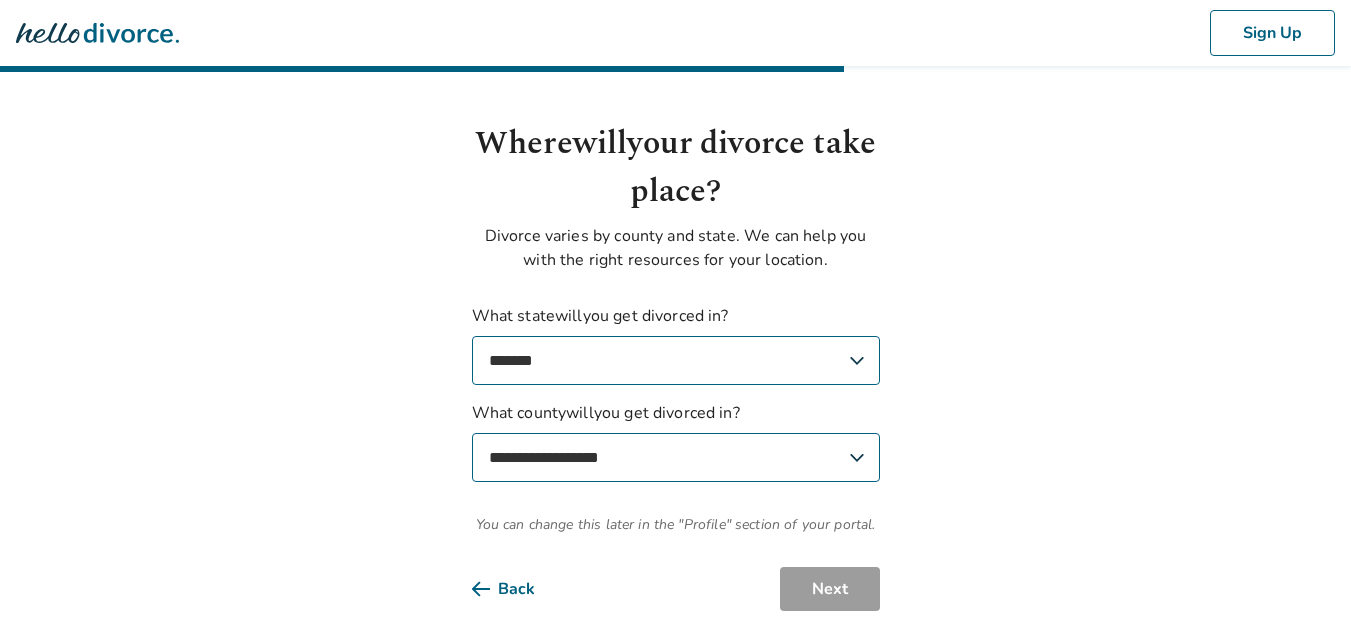 select on "********" 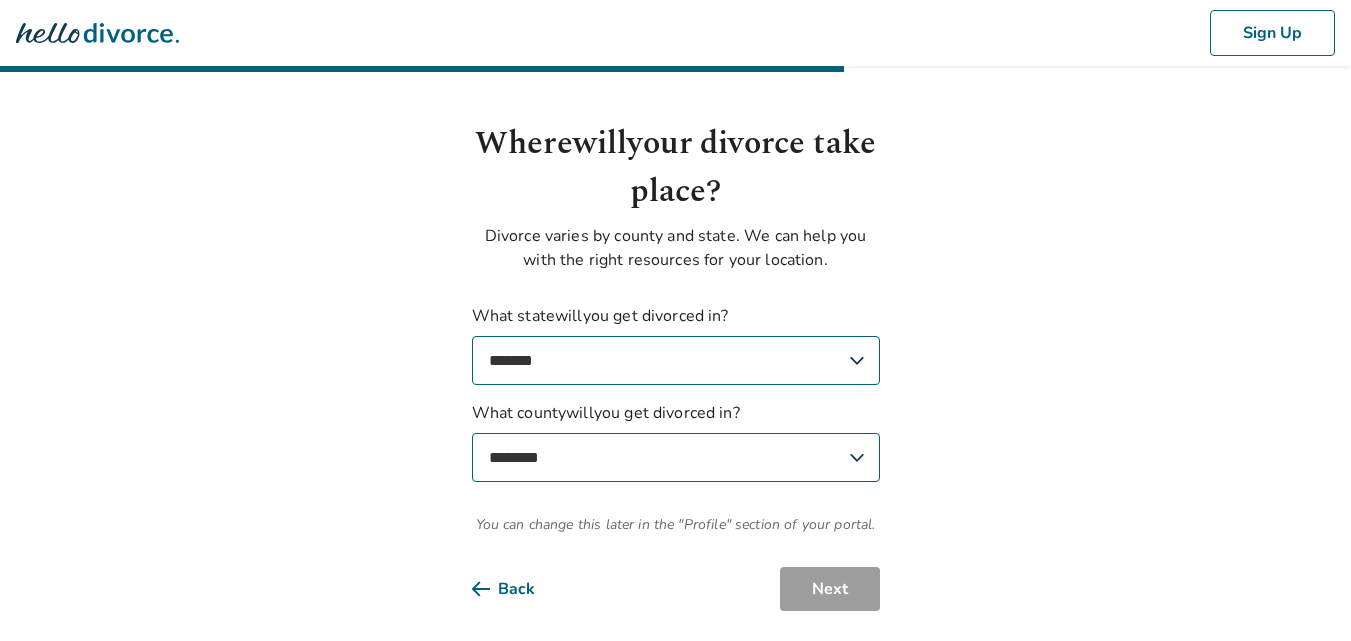 click on "**********" at bounding box center [676, 457] 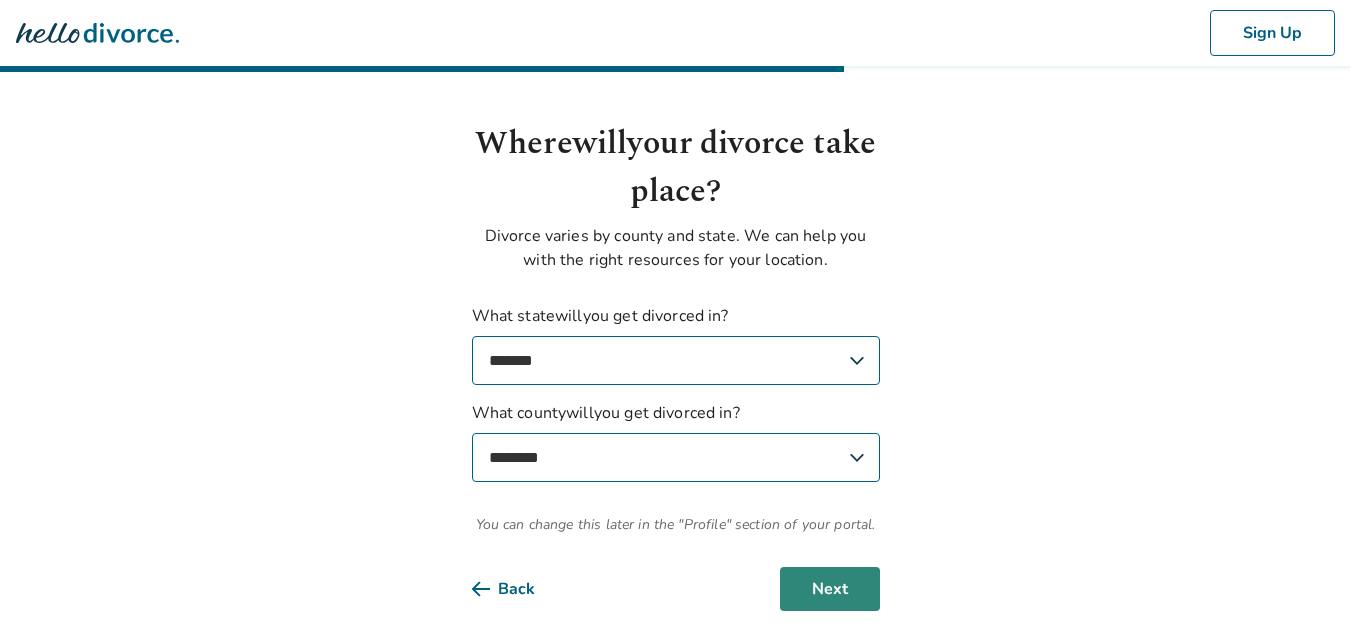 click on "Next" at bounding box center (830, 589) 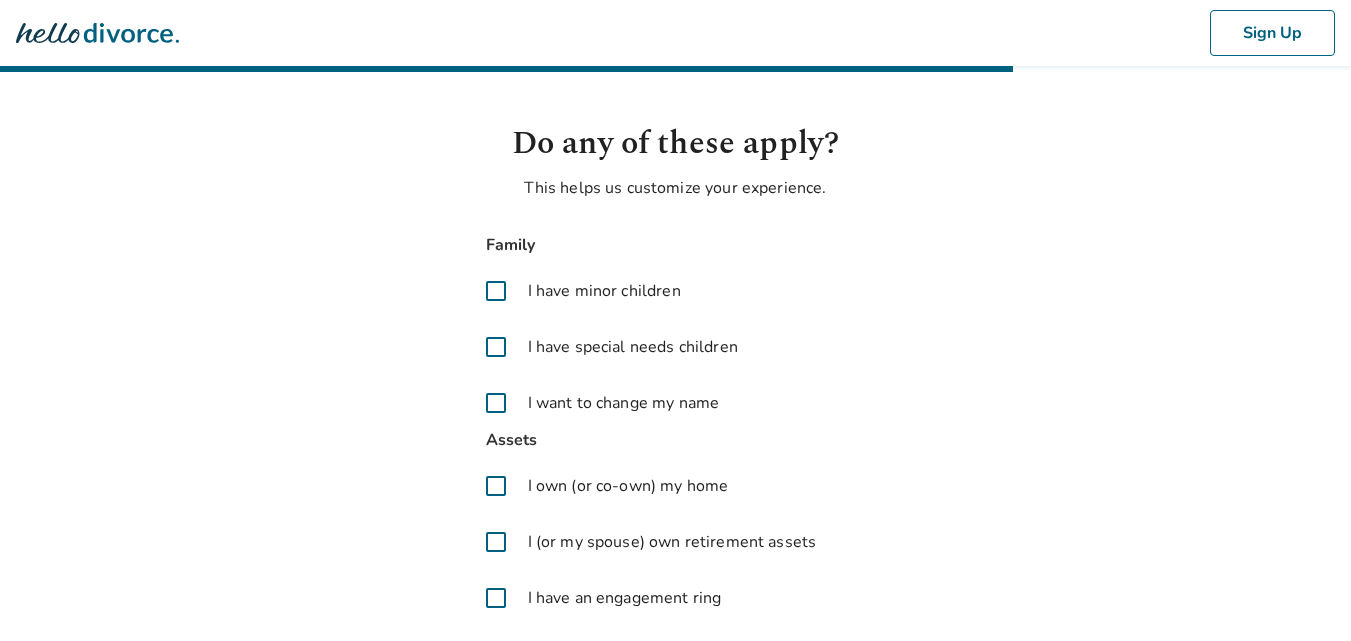 click at bounding box center [496, 291] 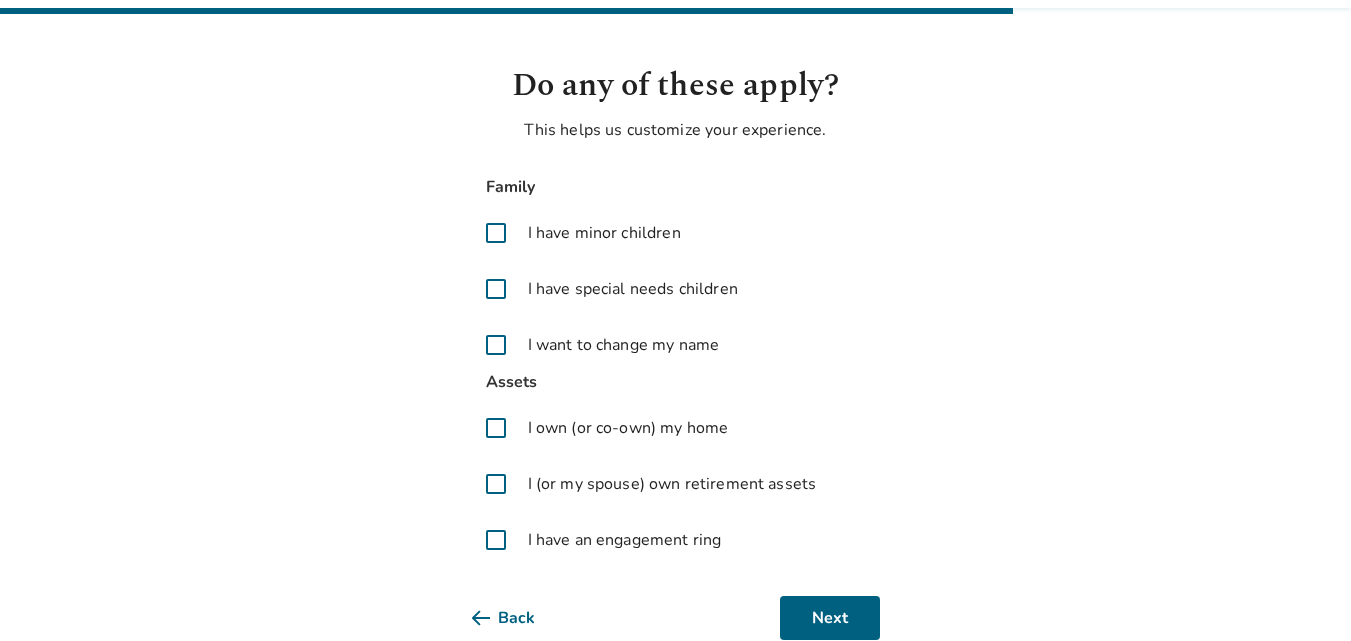 scroll, scrollTop: 105, scrollLeft: 0, axis: vertical 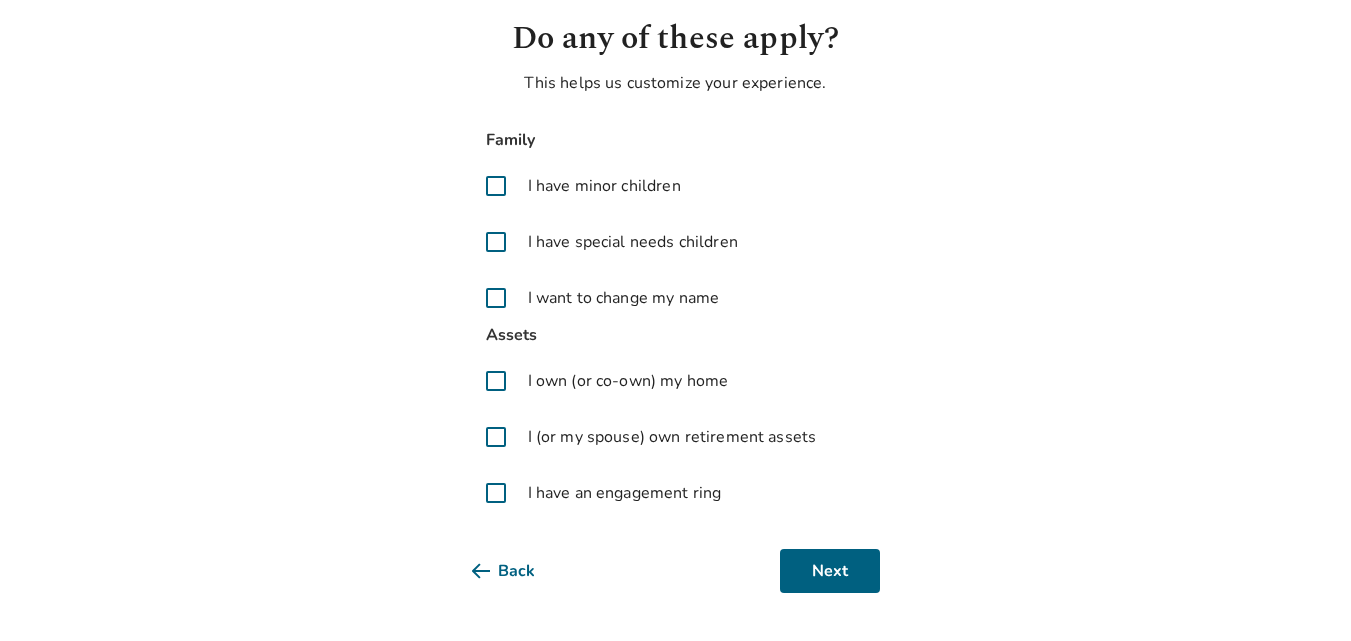 click at bounding box center [496, 381] 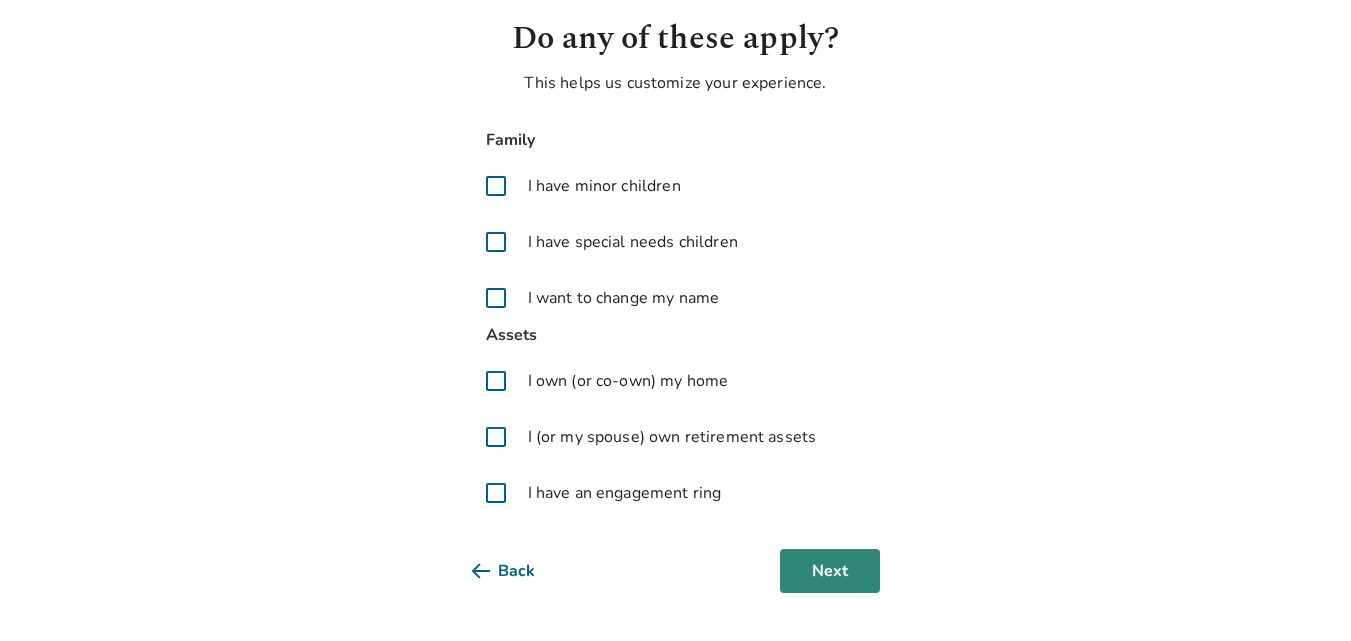 click on "Next" at bounding box center [830, 571] 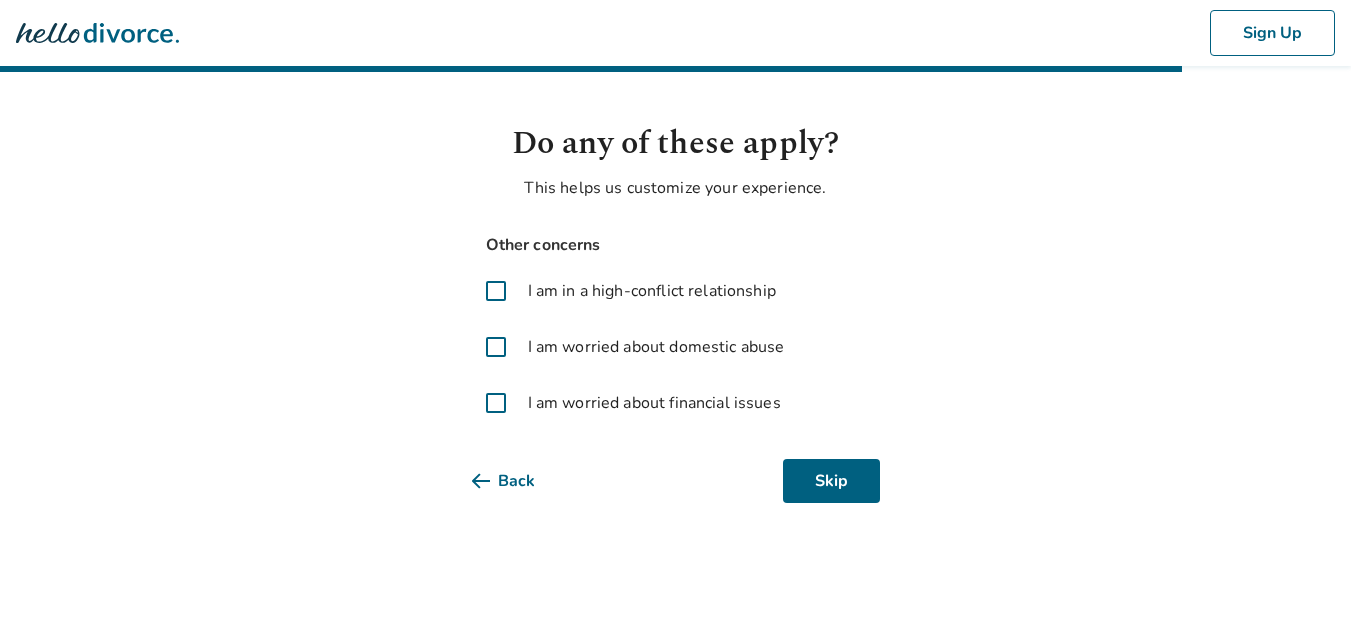 scroll, scrollTop: 0, scrollLeft: 0, axis: both 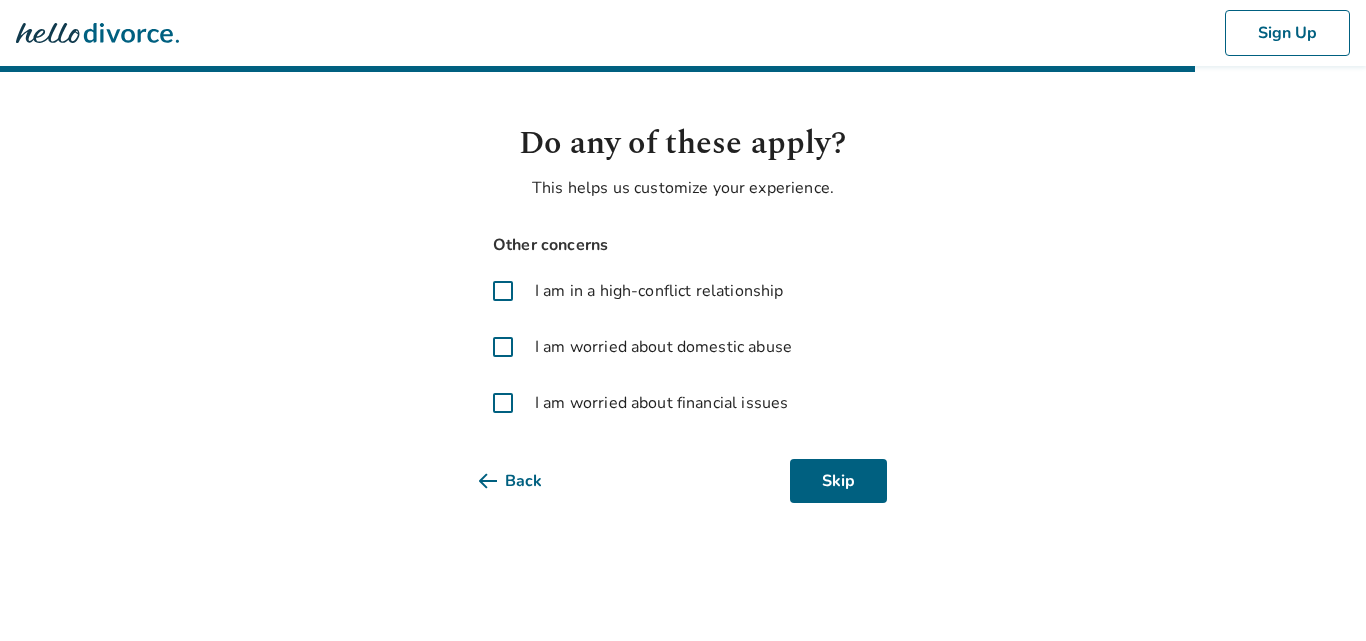 click at bounding box center (503, 403) 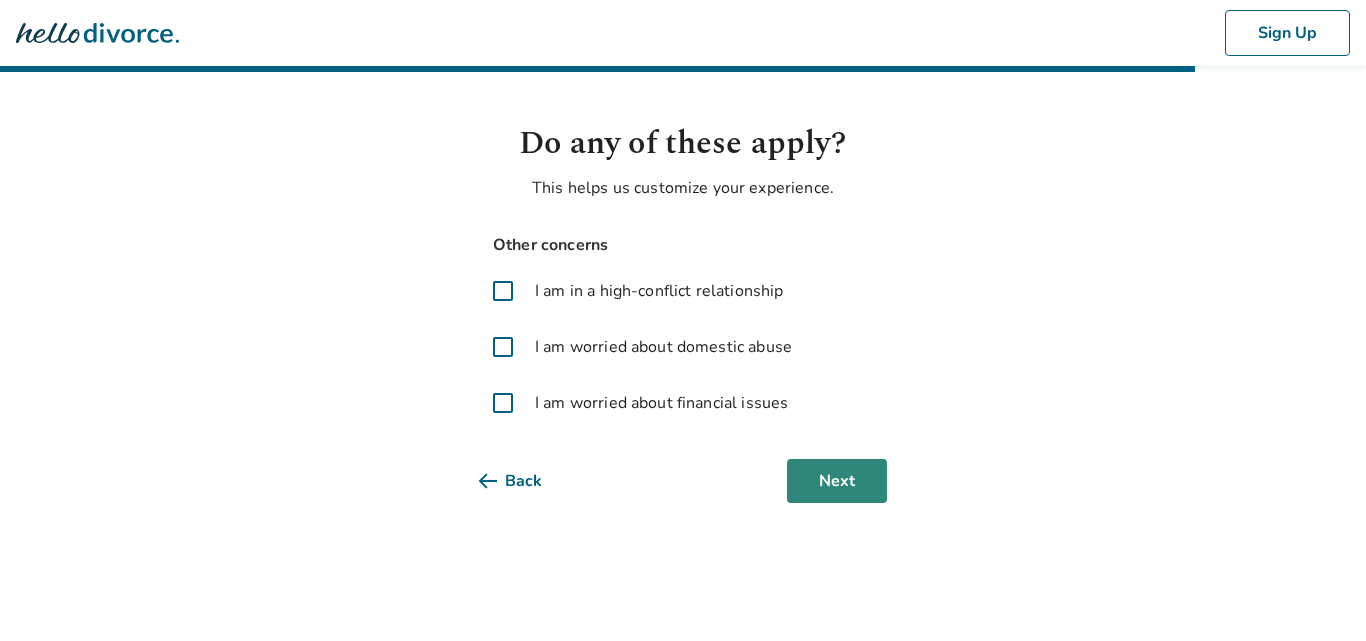 click on "Next" at bounding box center [837, 481] 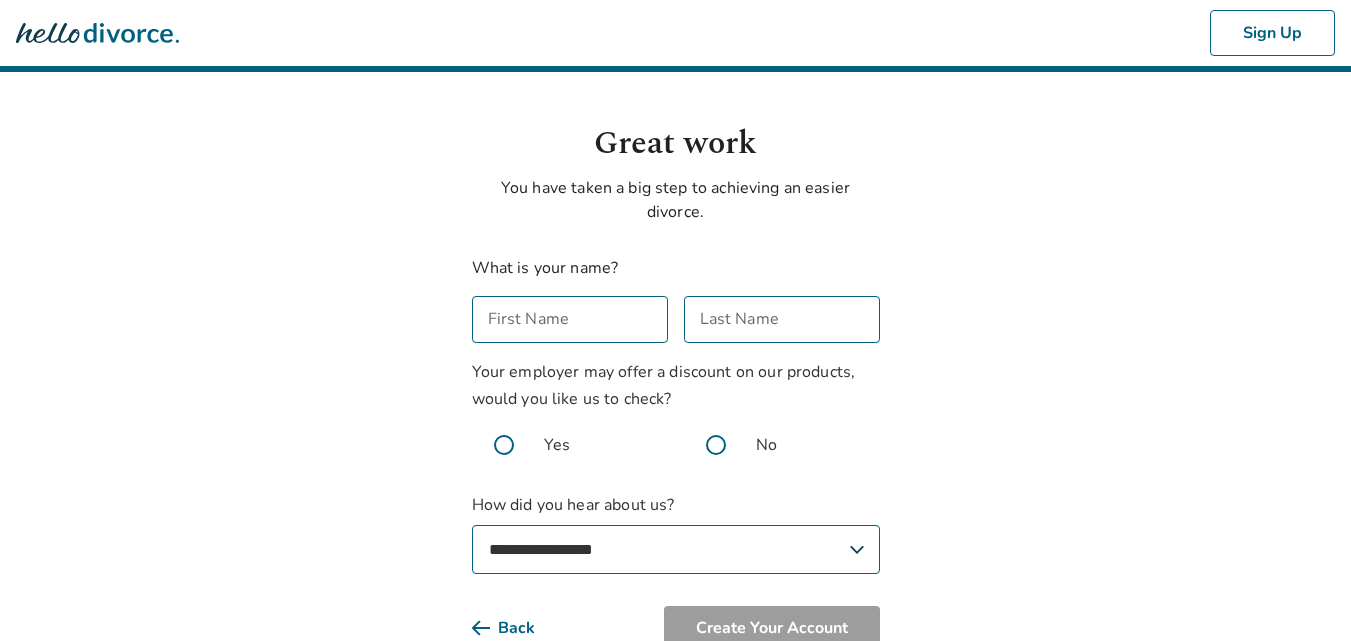 click on "First Name" at bounding box center [570, 319] 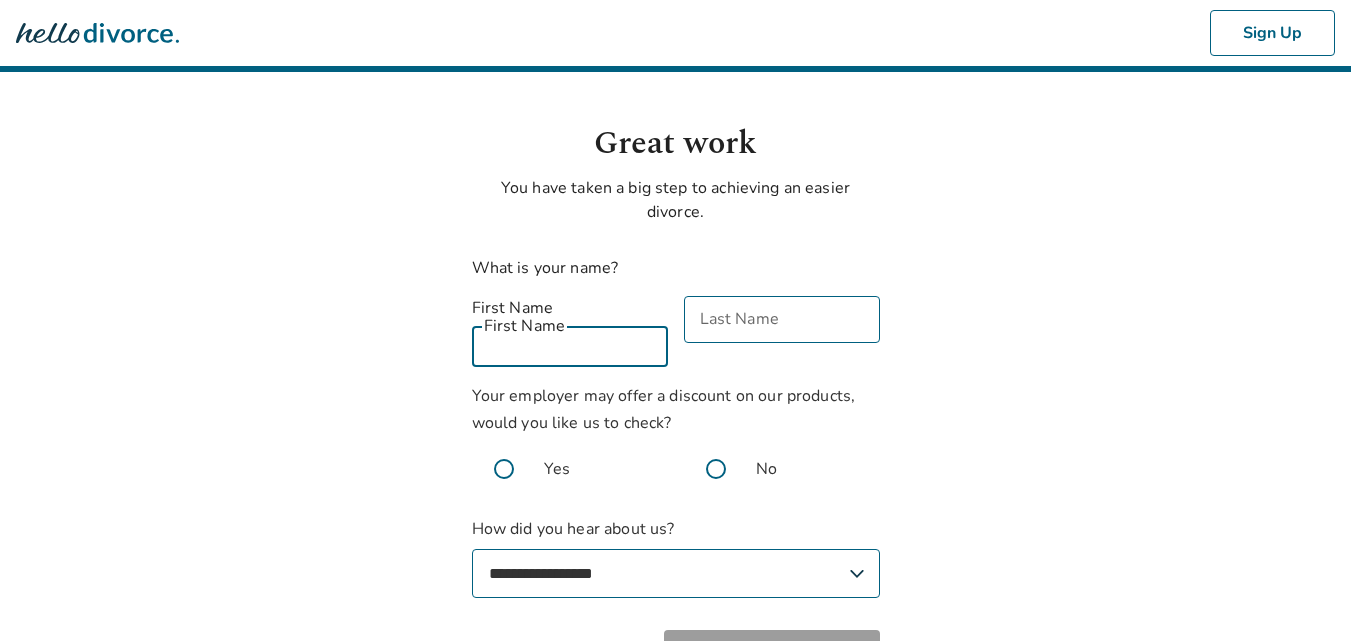 type on "*" 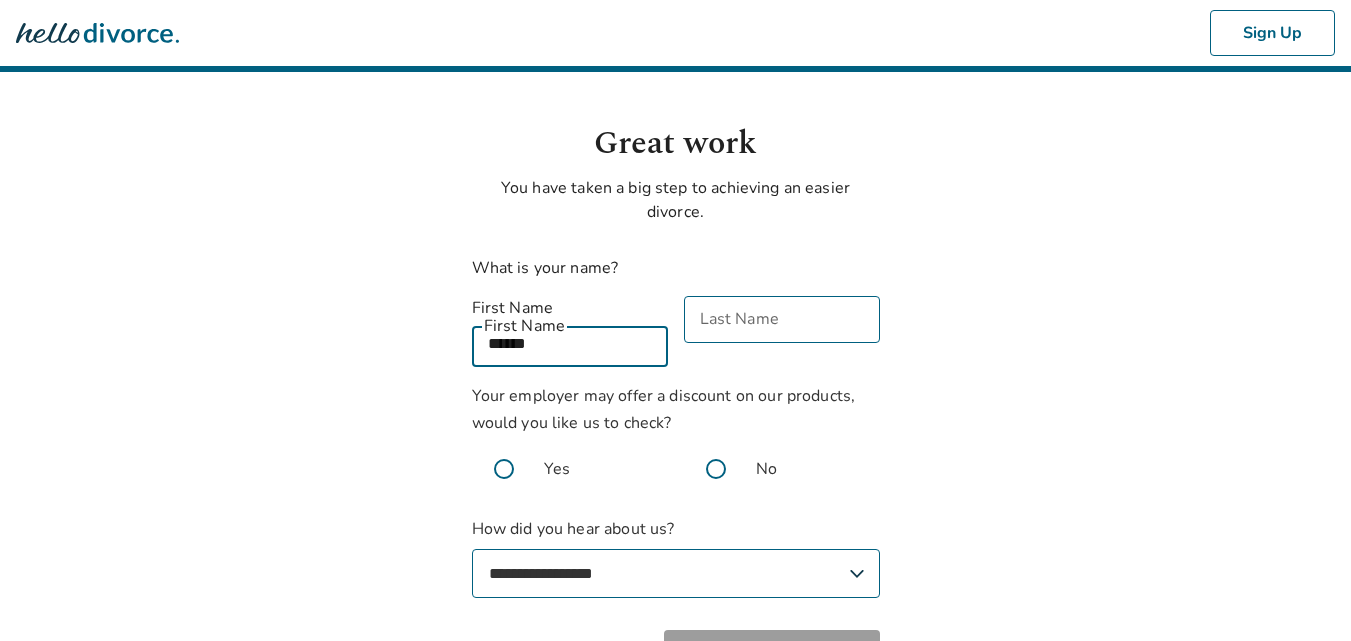 type on "******" 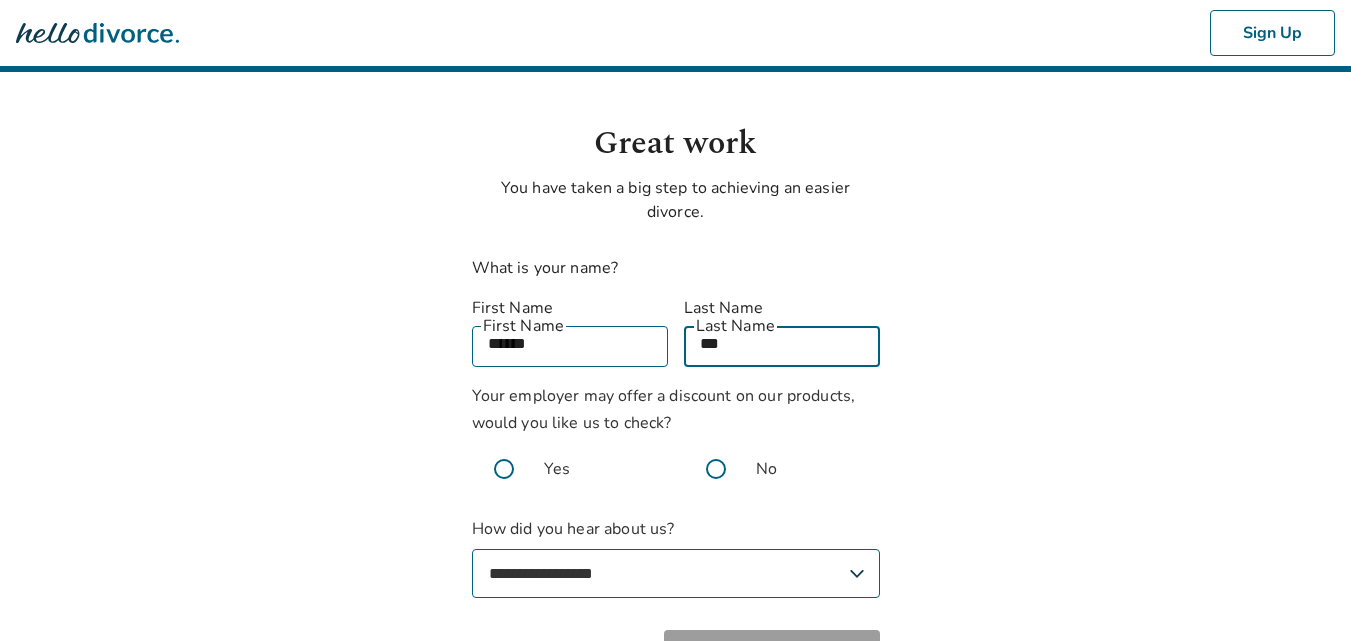 type on "***" 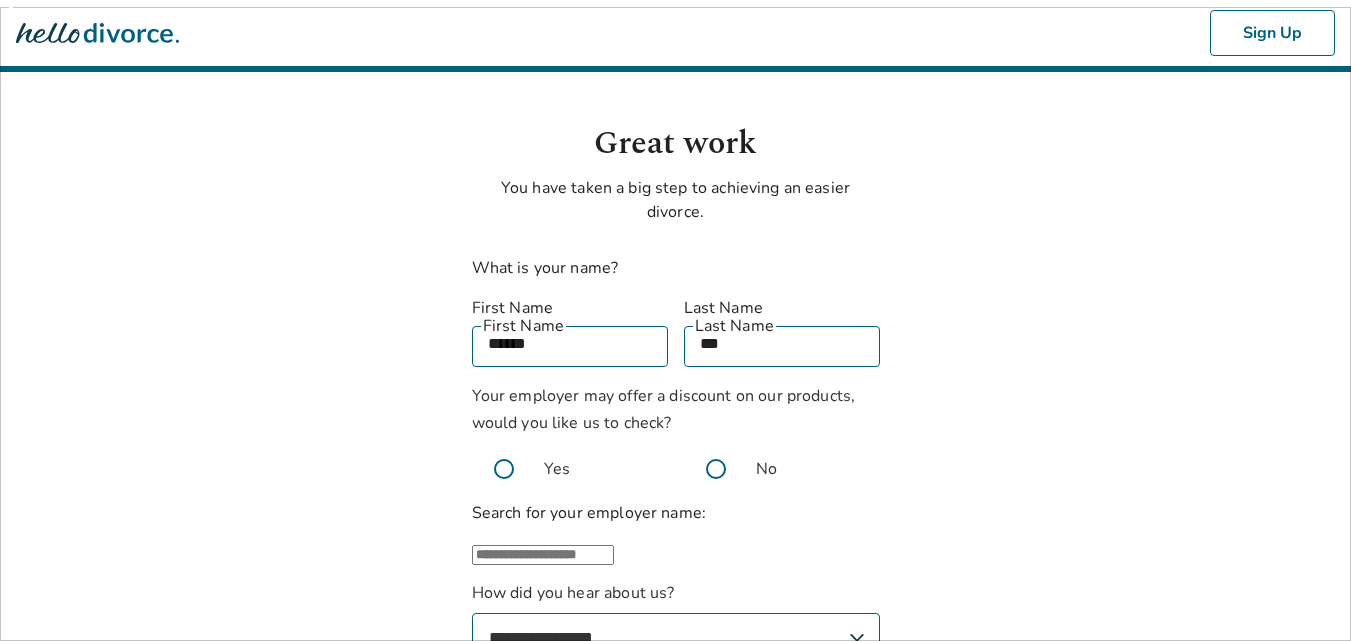click at bounding box center [716, 469] 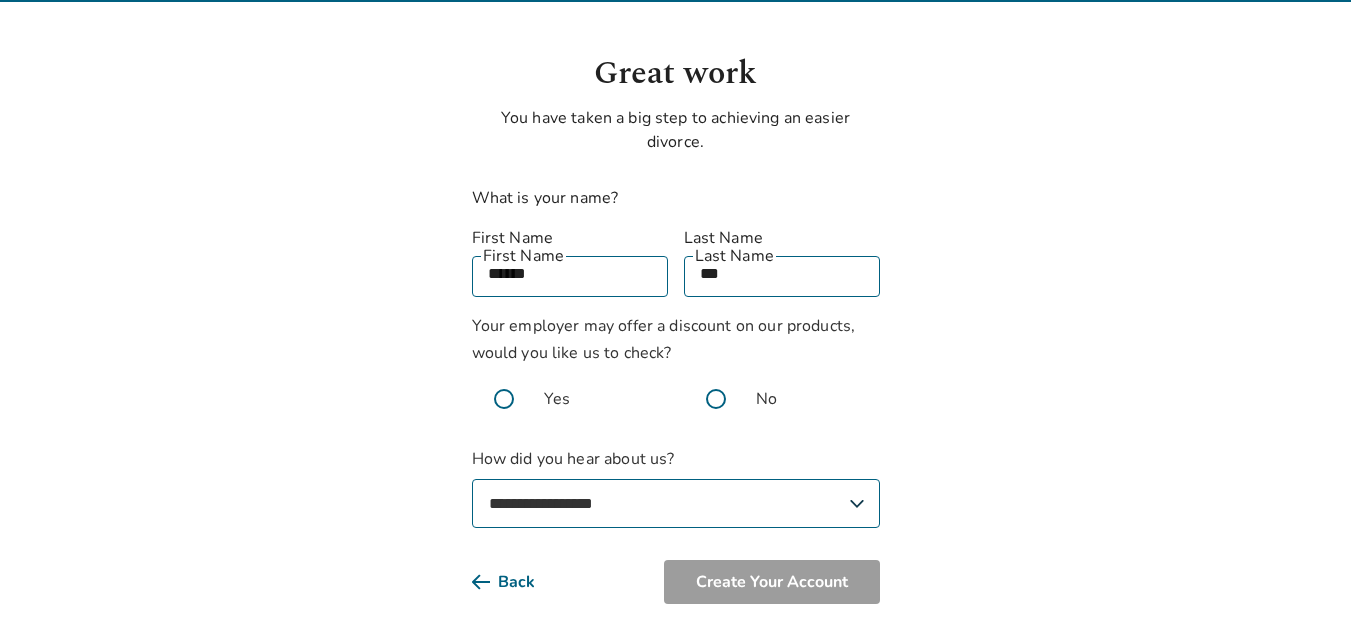 scroll, scrollTop: 74, scrollLeft: 0, axis: vertical 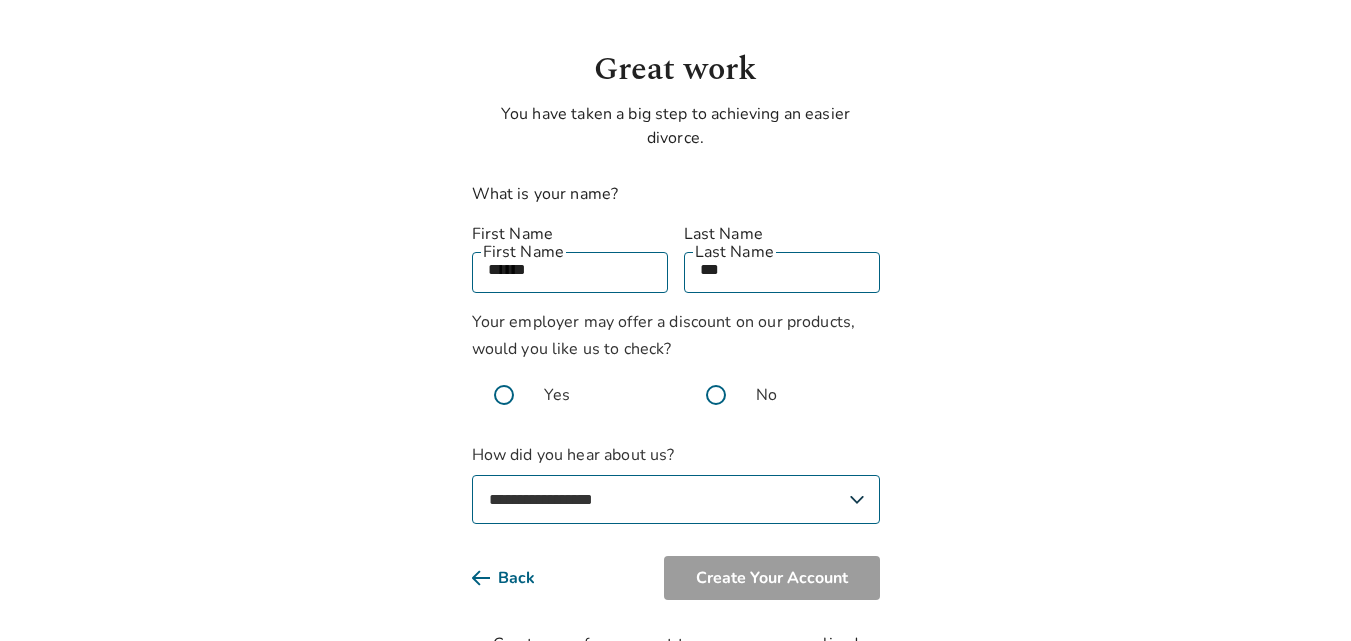 click on "**********" at bounding box center (676, 499) 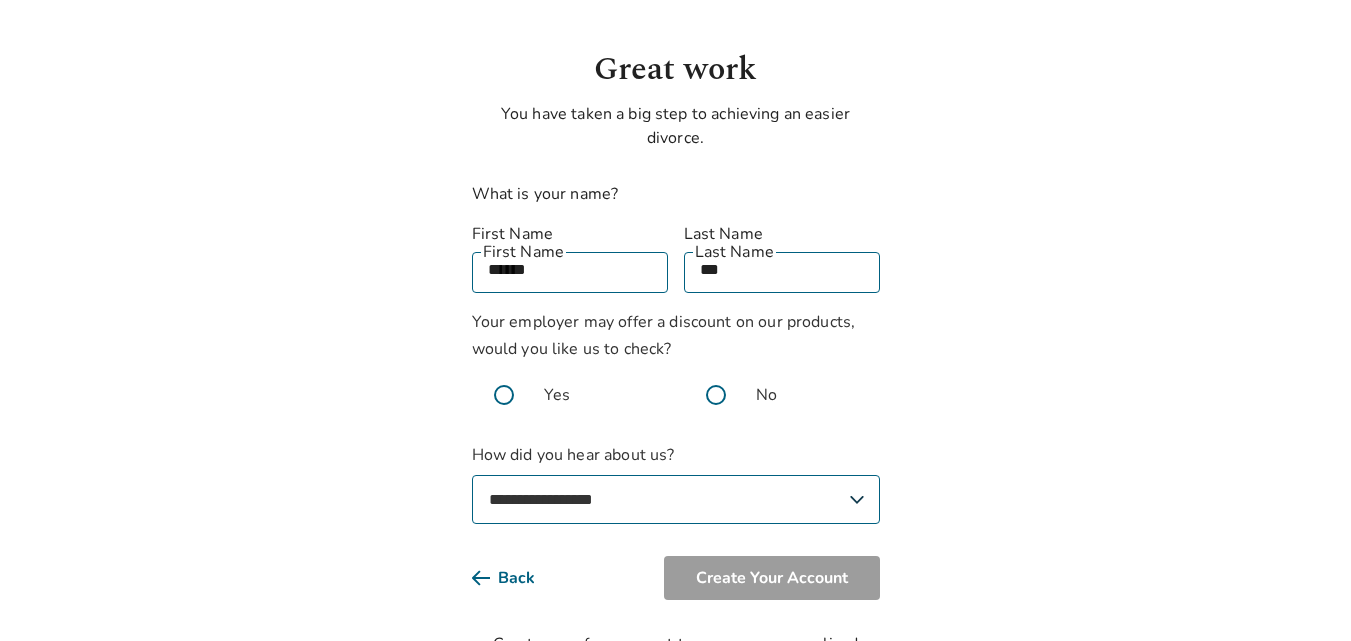 select on "**********" 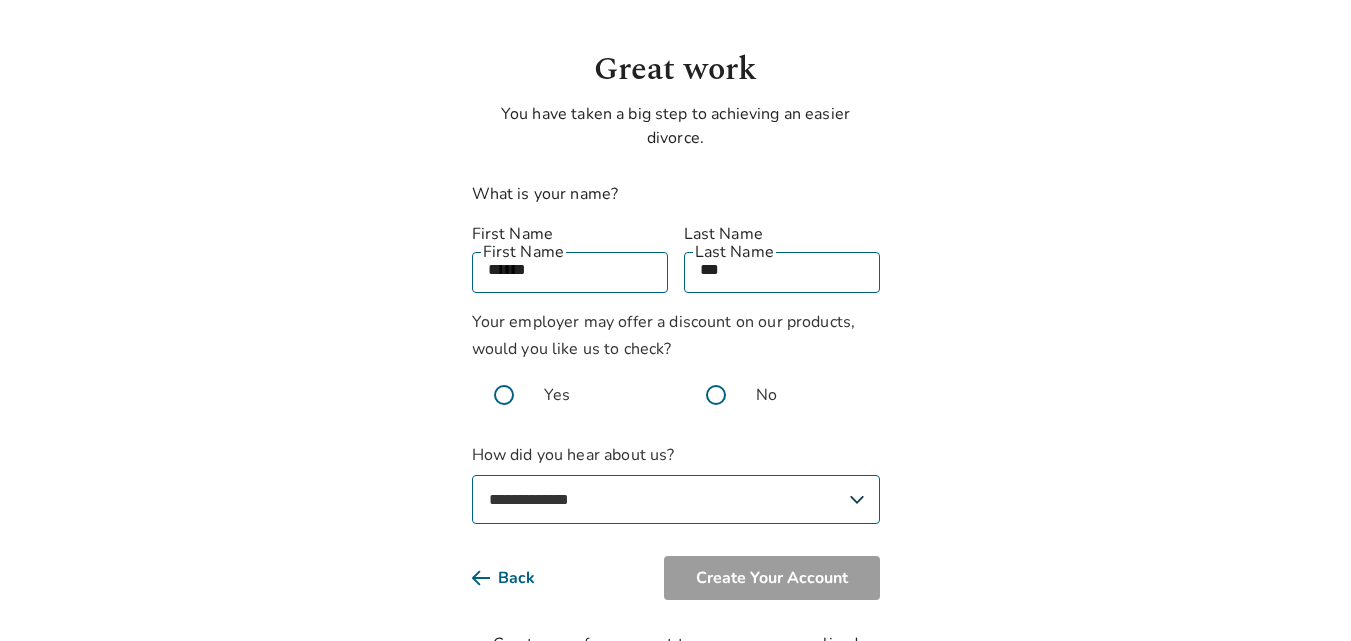 click on "**********" at bounding box center (676, 499) 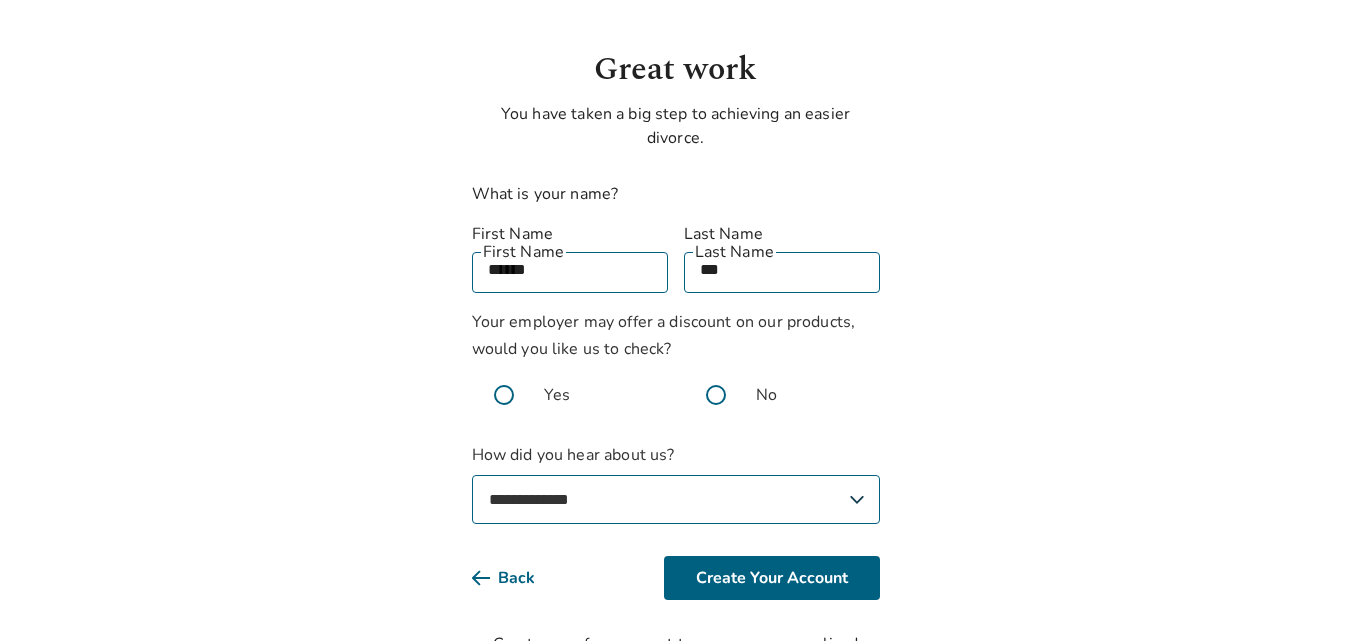 scroll, scrollTop: 137, scrollLeft: 0, axis: vertical 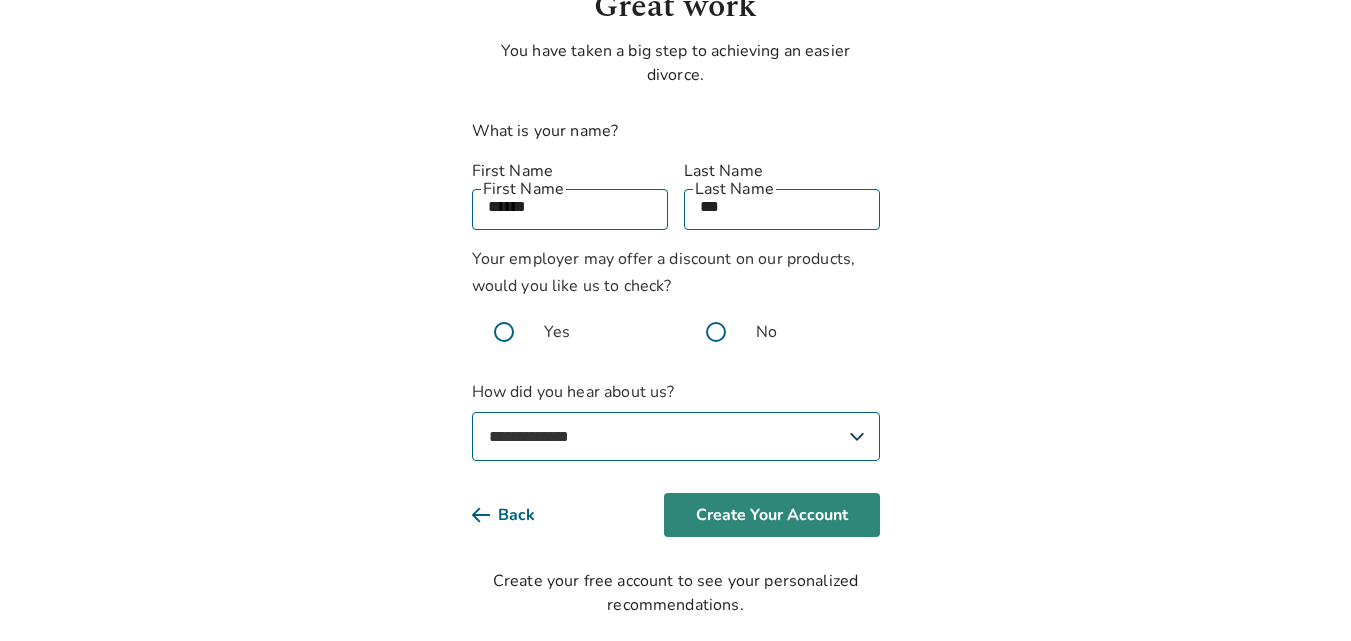 click on "Create Your Account" at bounding box center (772, 515) 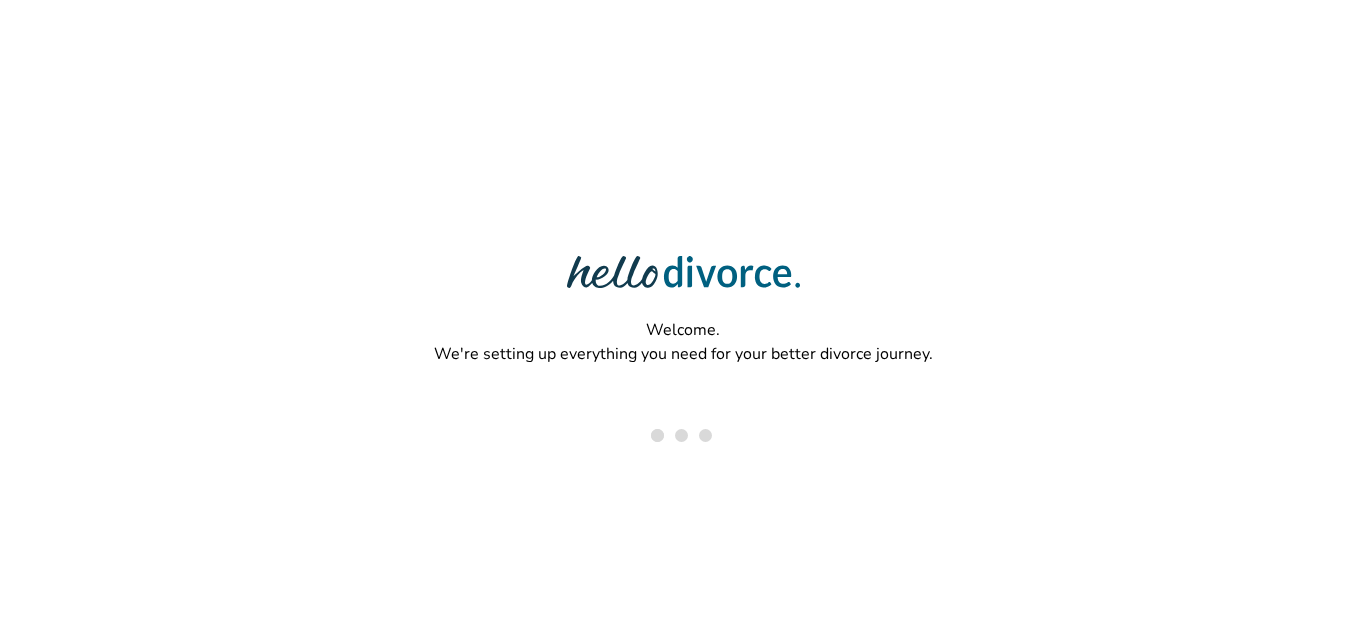 scroll, scrollTop: 0, scrollLeft: 0, axis: both 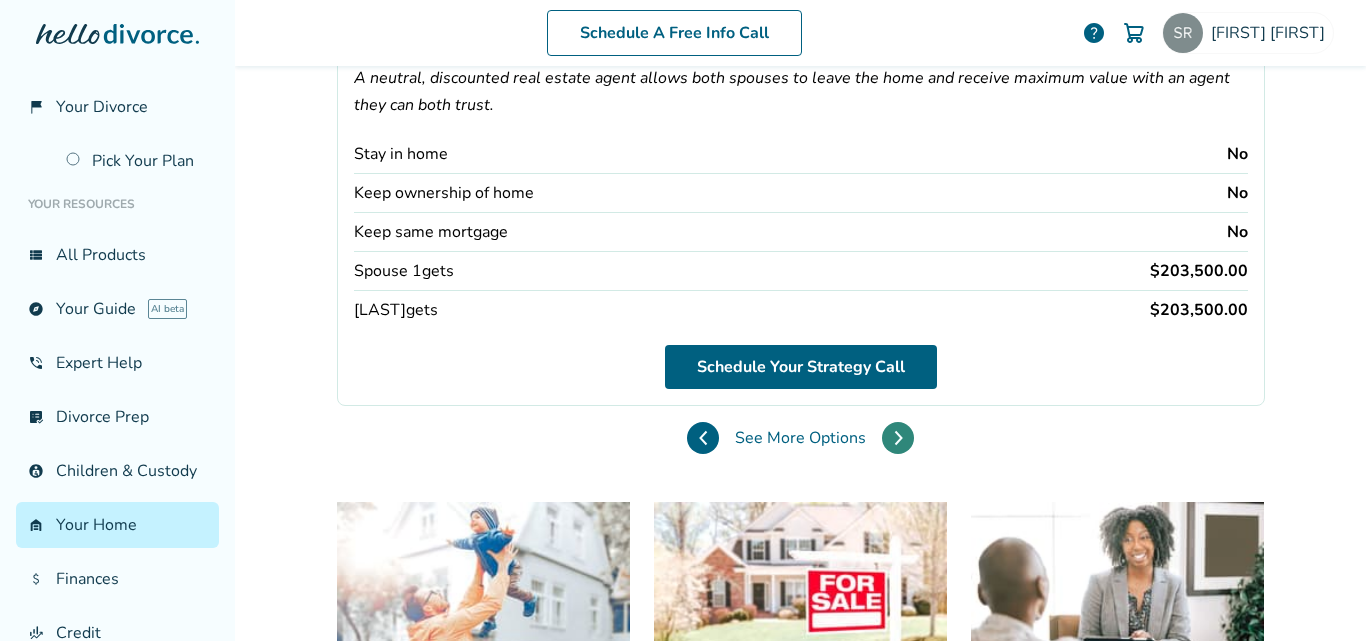 click at bounding box center (898, 438) 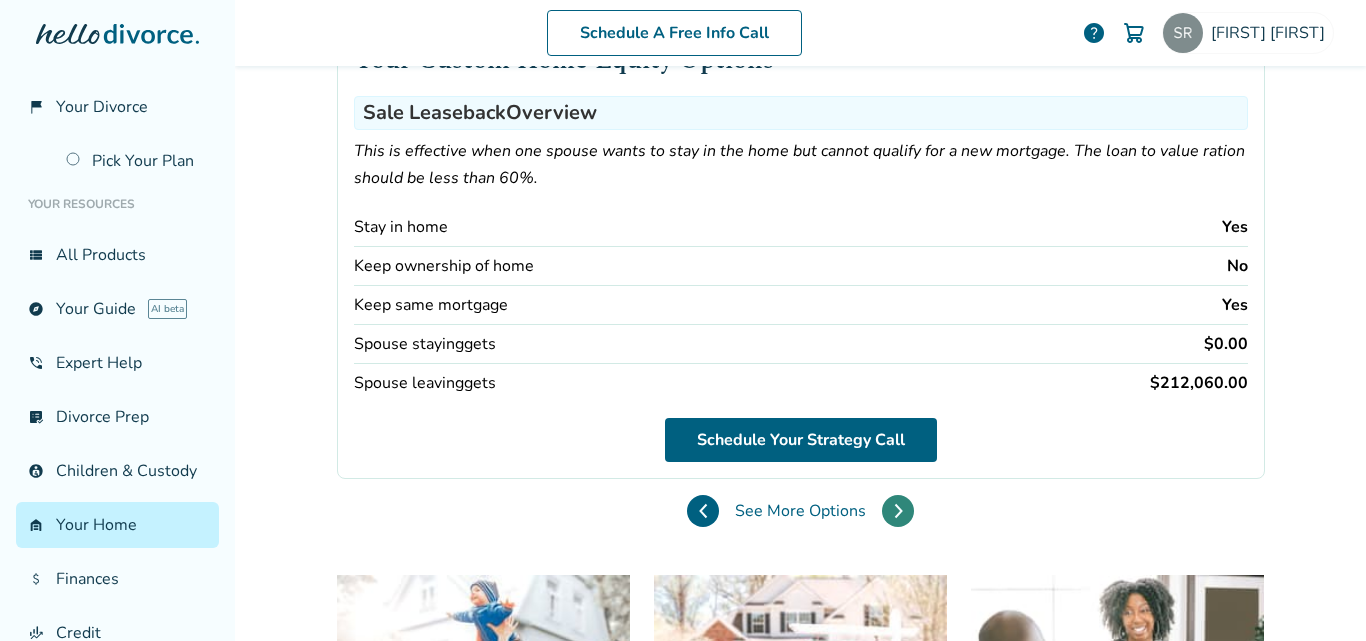 scroll, scrollTop: 198, scrollLeft: 0, axis: vertical 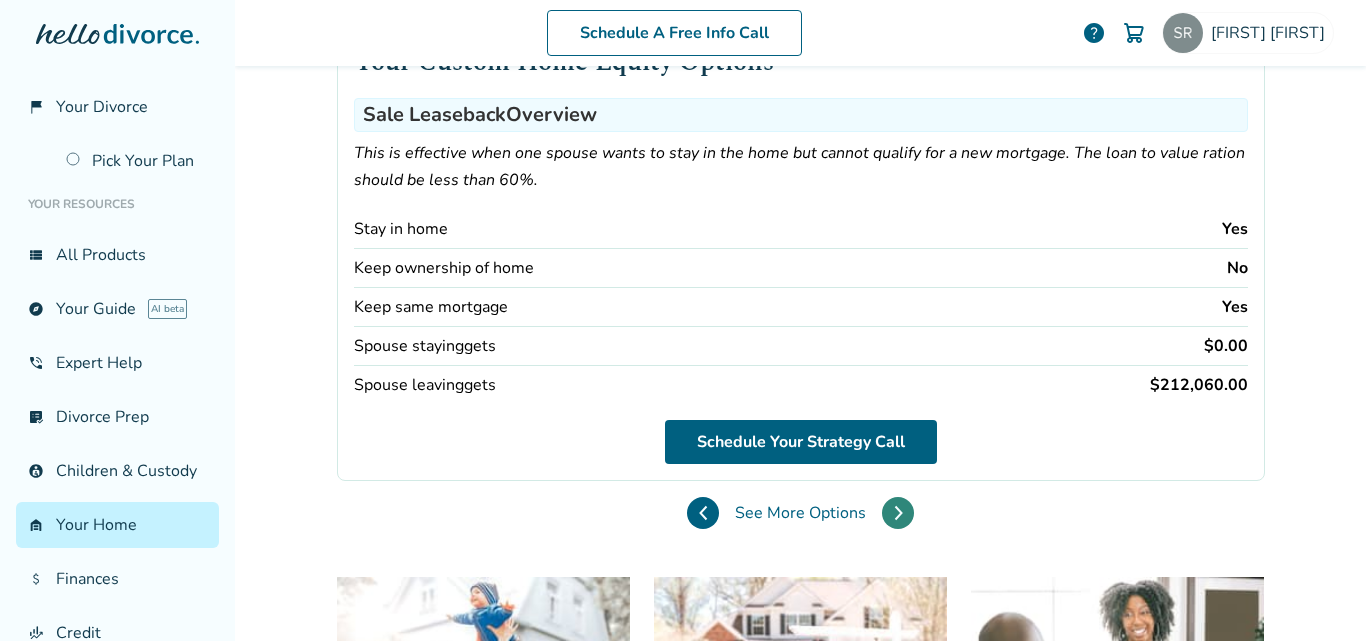 click 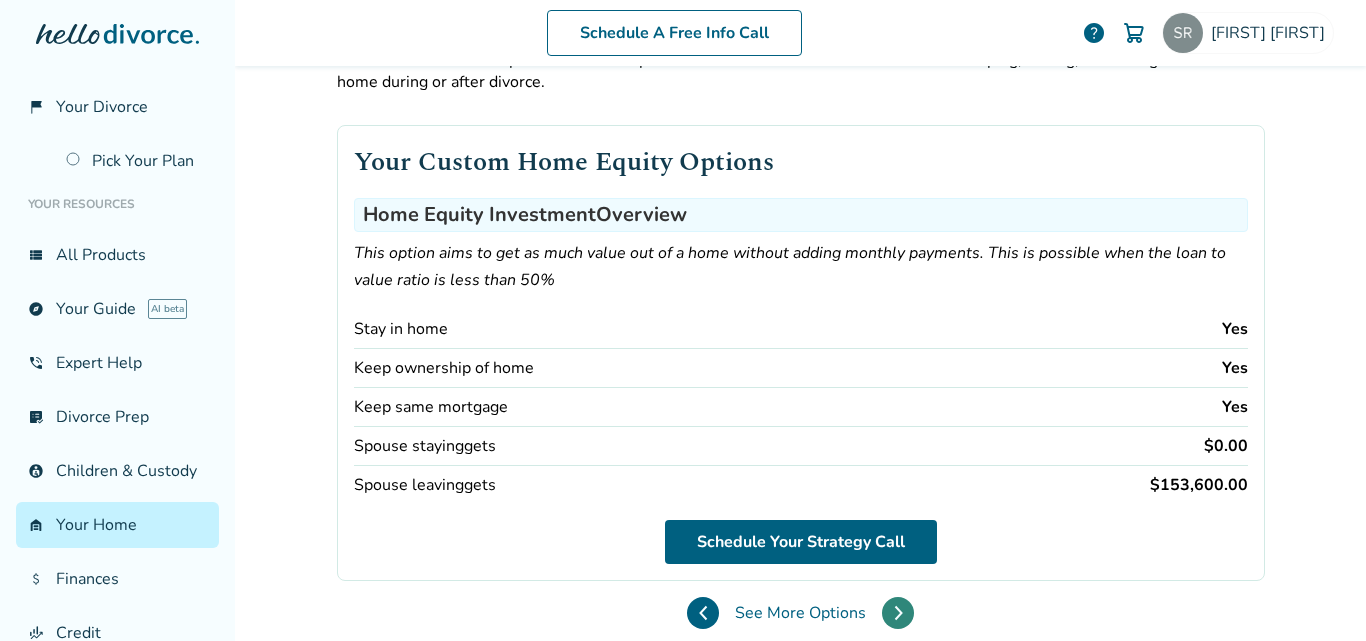 scroll, scrollTop: 97, scrollLeft: 0, axis: vertical 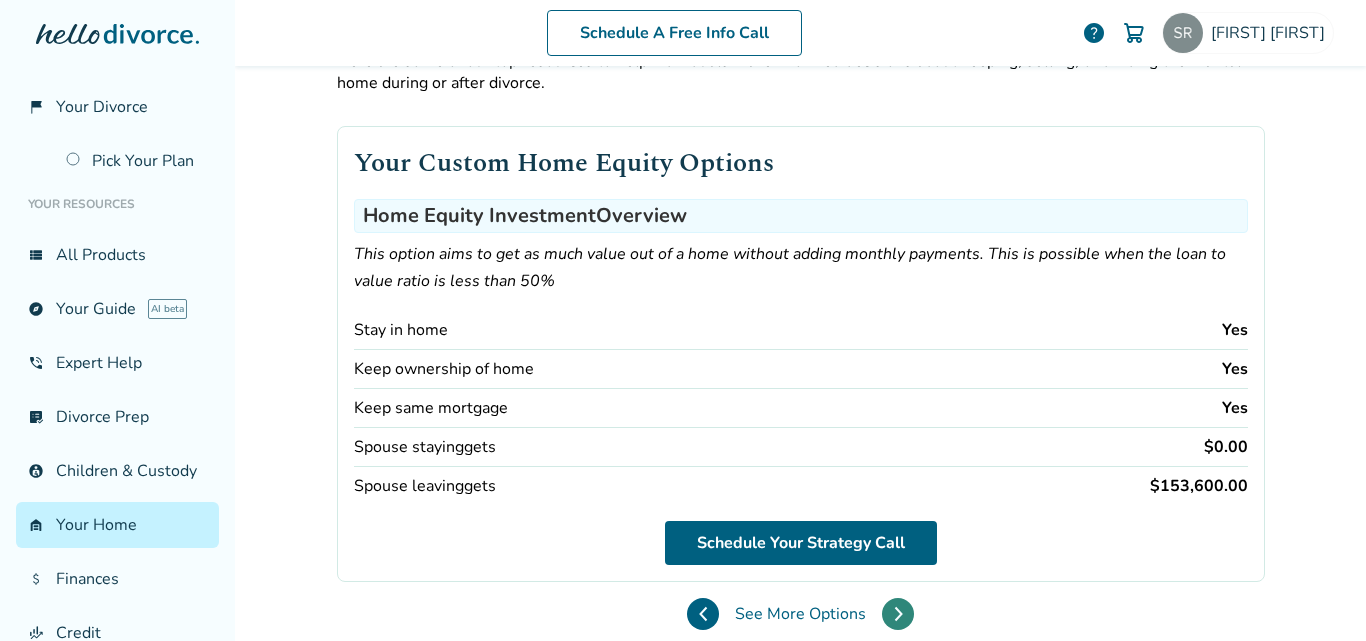 click at bounding box center (898, 614) 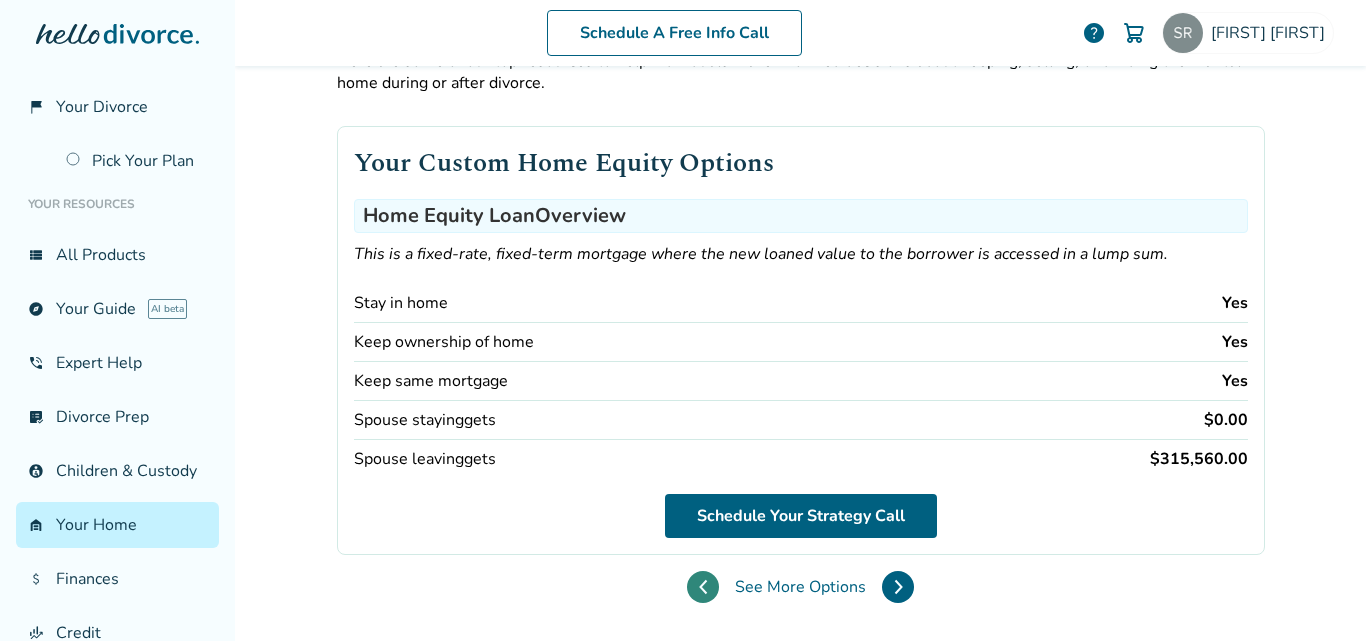 click 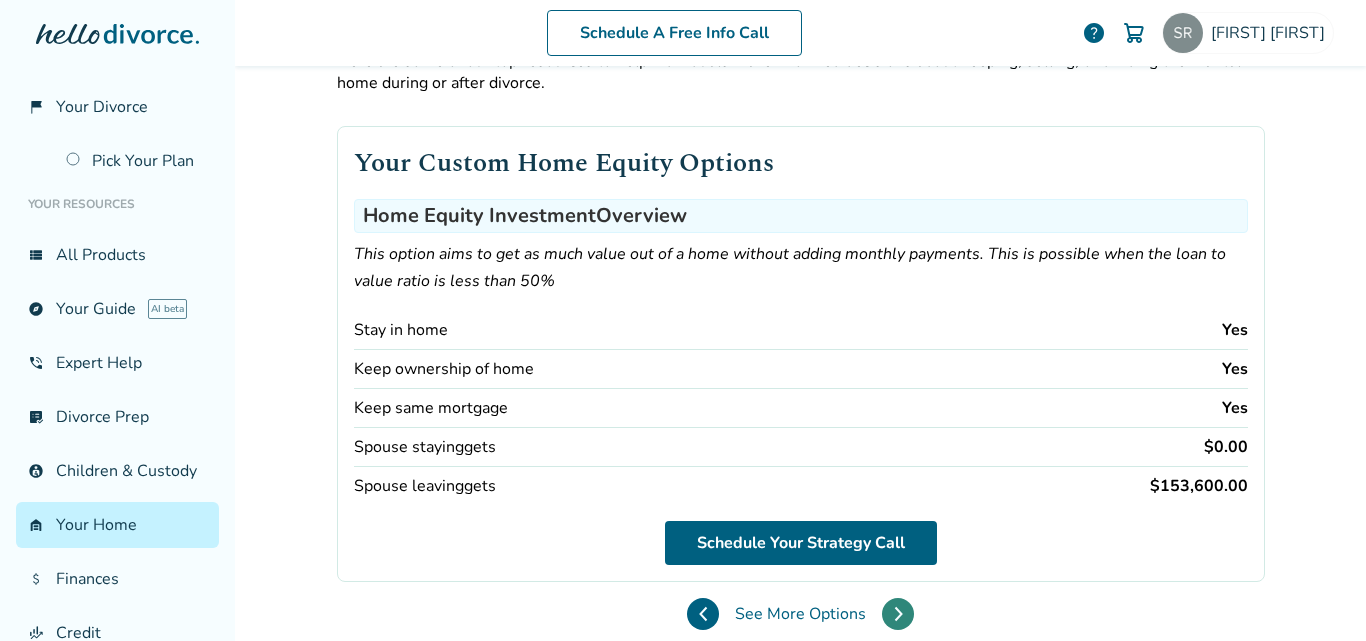 click 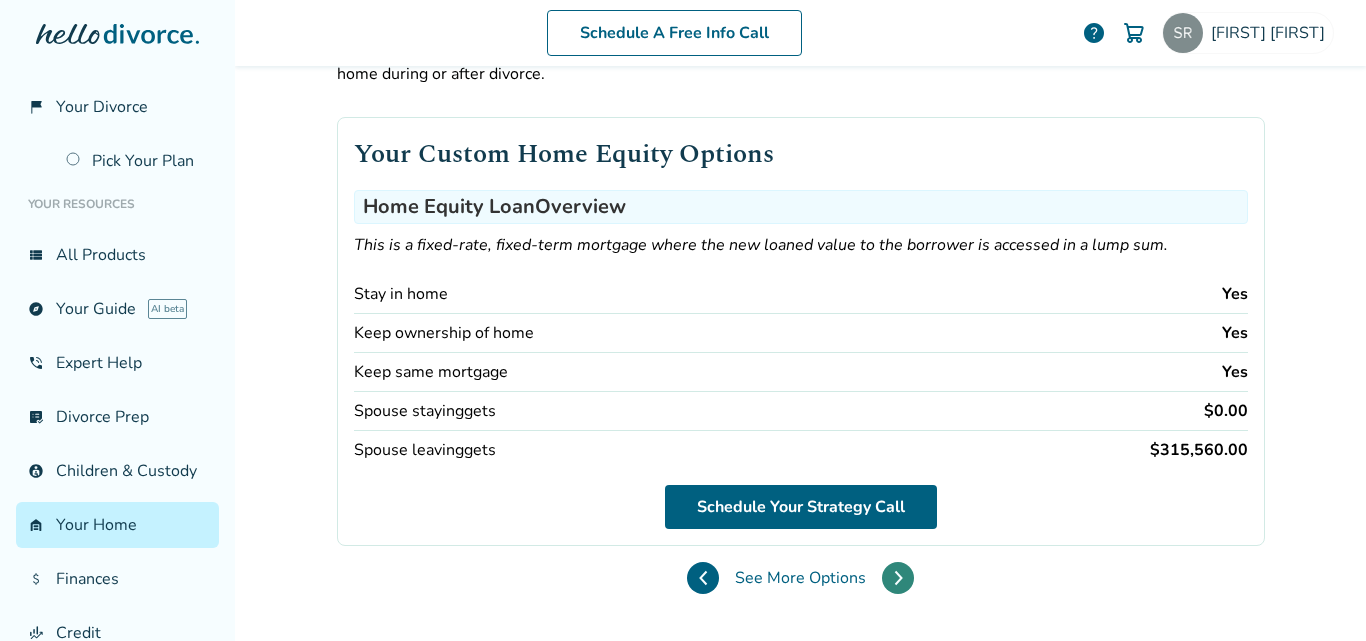 scroll, scrollTop: 0, scrollLeft: 0, axis: both 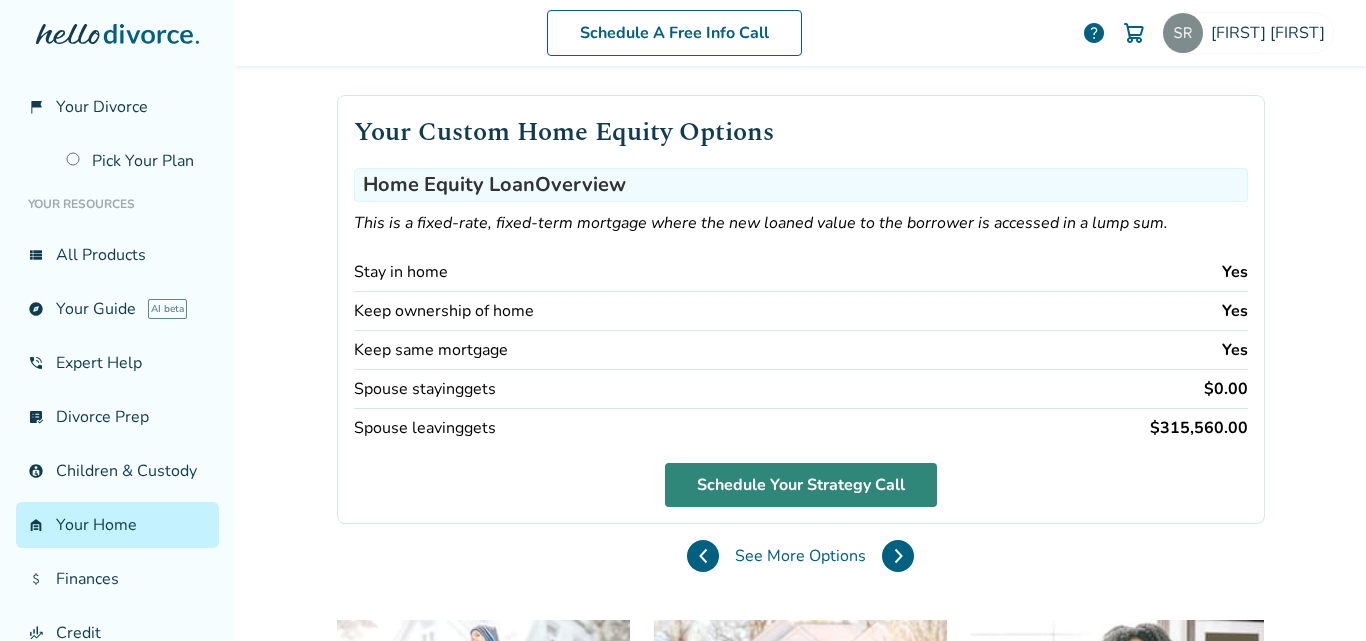 click on "Schedule Your Strategy Call" at bounding box center (801, 485) 